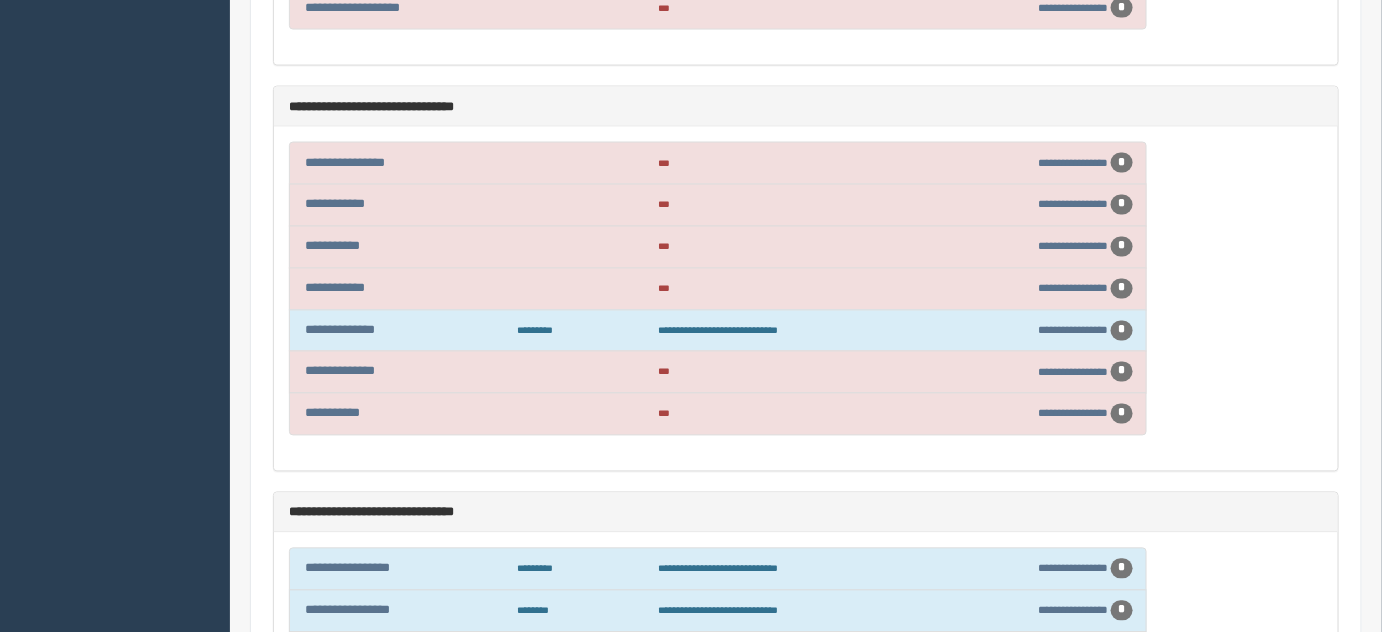 scroll, scrollTop: 1090, scrollLeft: 0, axis: vertical 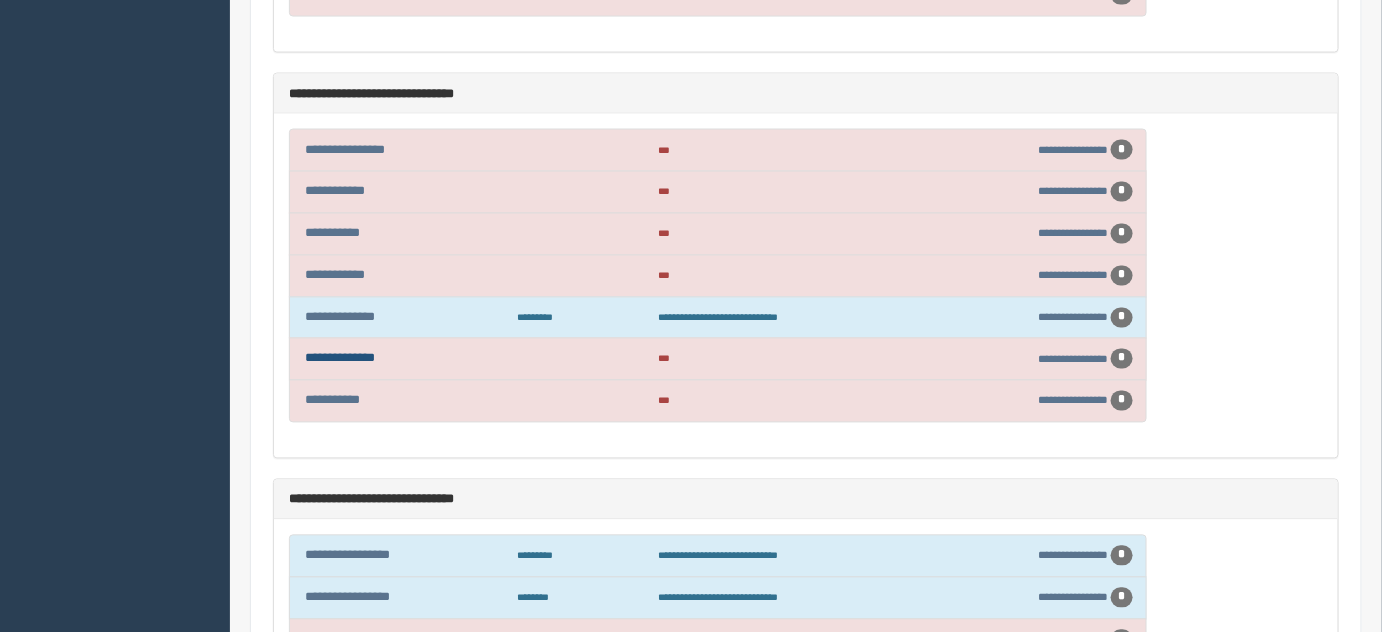 click on "**********" at bounding box center [340, 358] 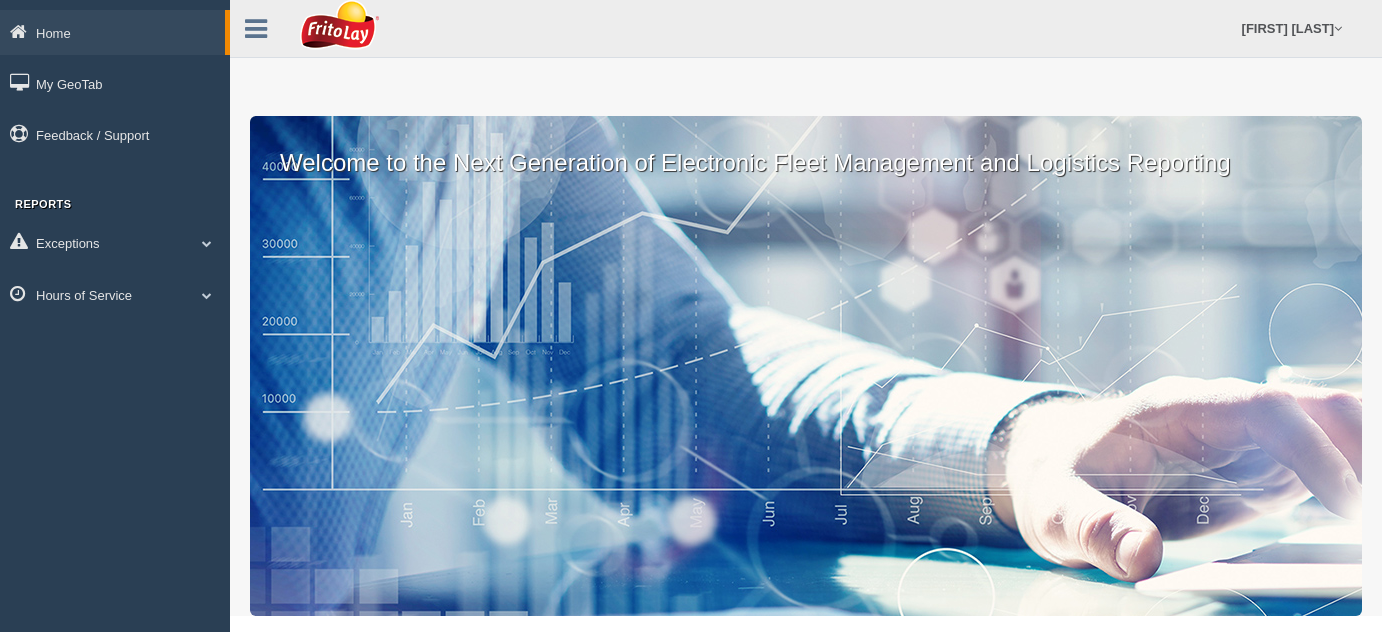 scroll, scrollTop: 0, scrollLeft: 0, axis: both 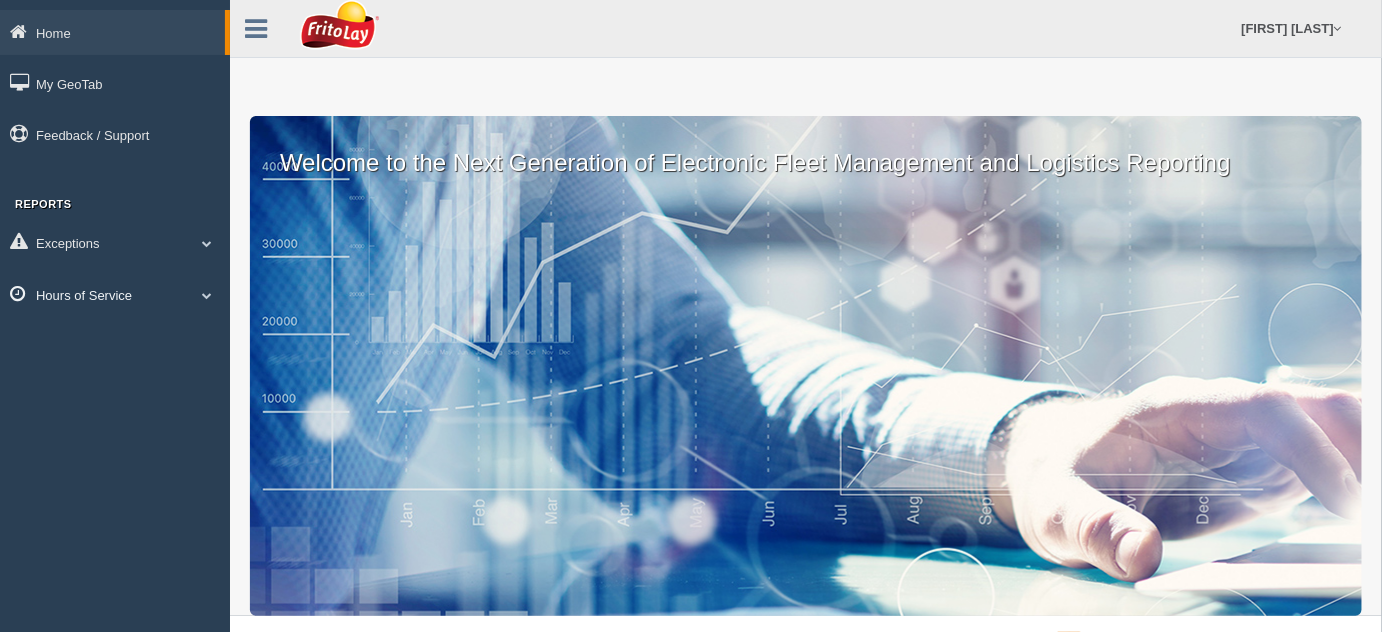 click at bounding box center (207, 295) 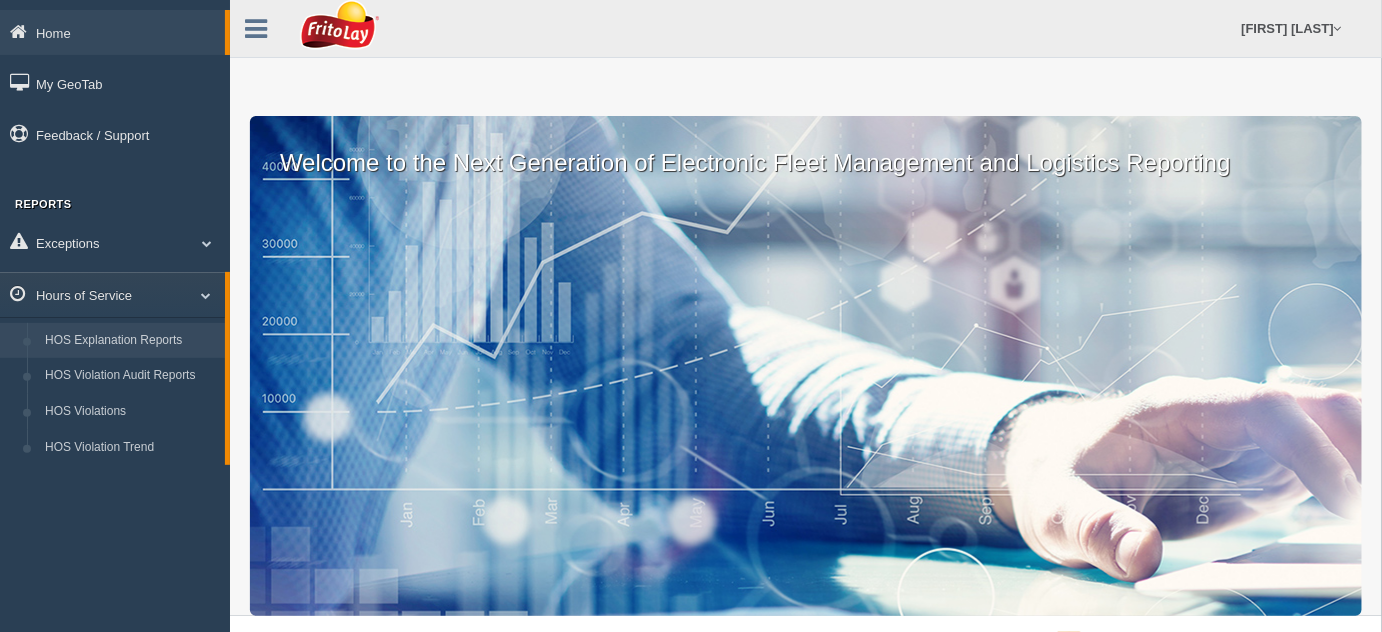 click on "HOS Explanation Reports" at bounding box center (130, 341) 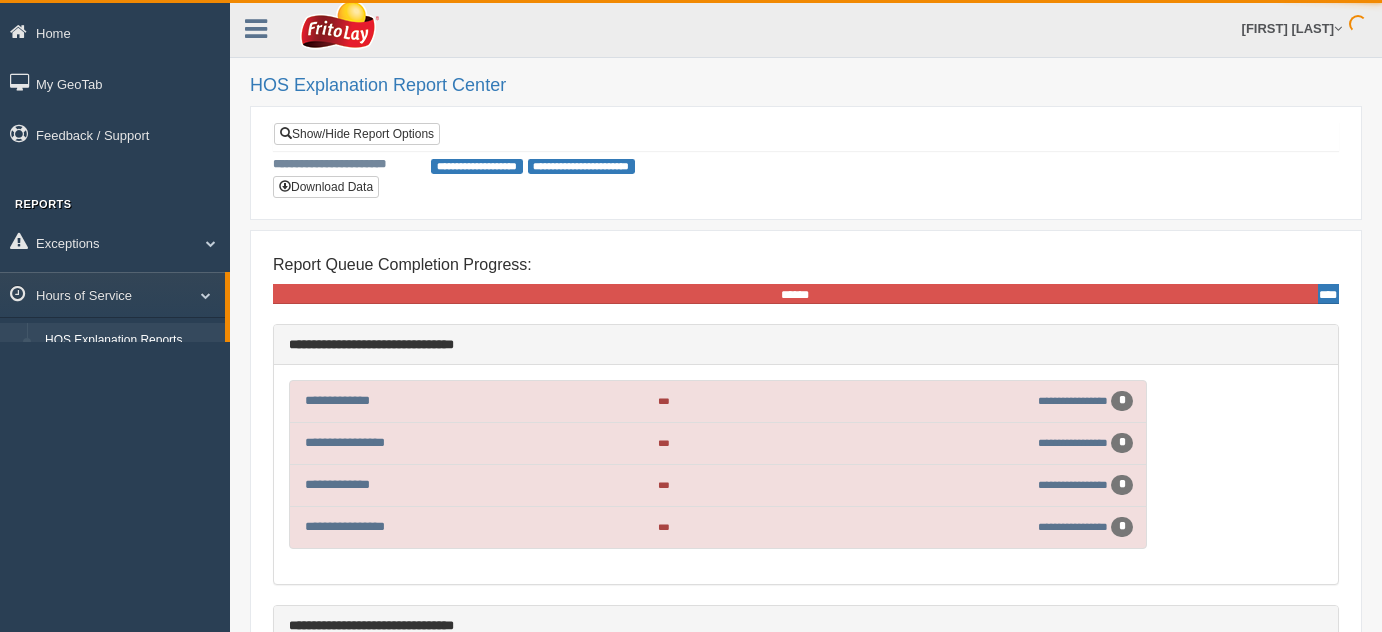 scroll, scrollTop: 0, scrollLeft: 0, axis: both 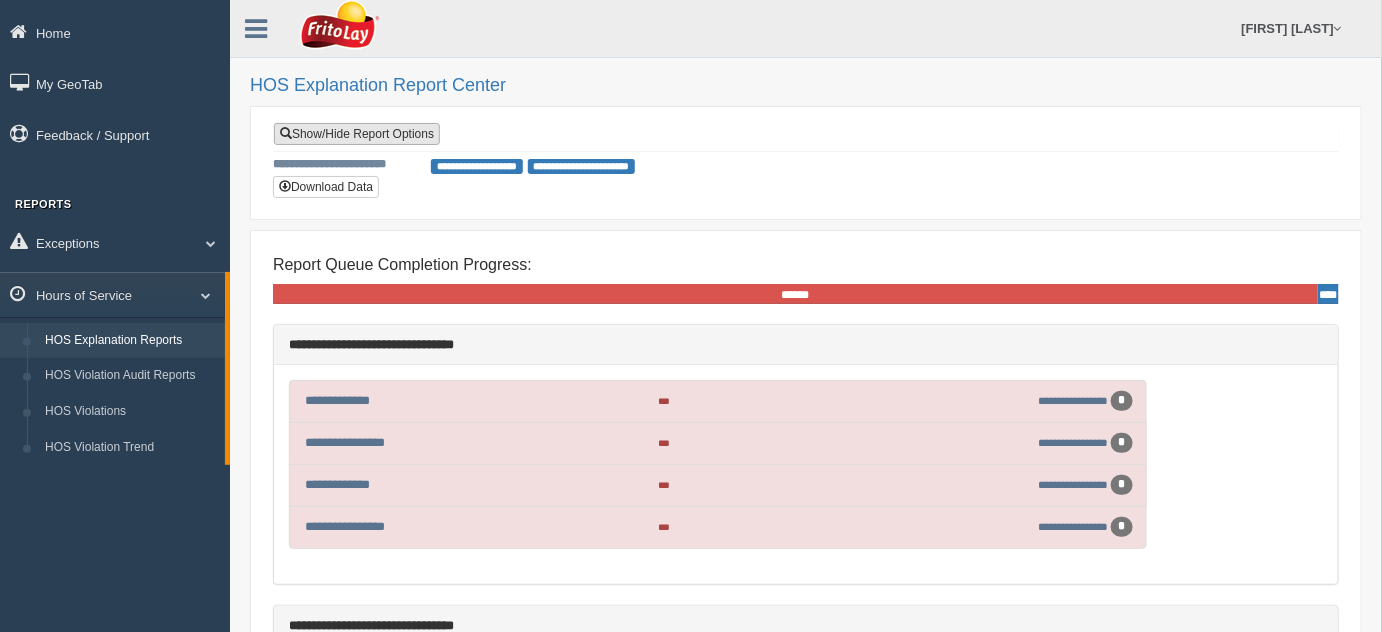 click on "Show/Hide Report Options" at bounding box center [357, 134] 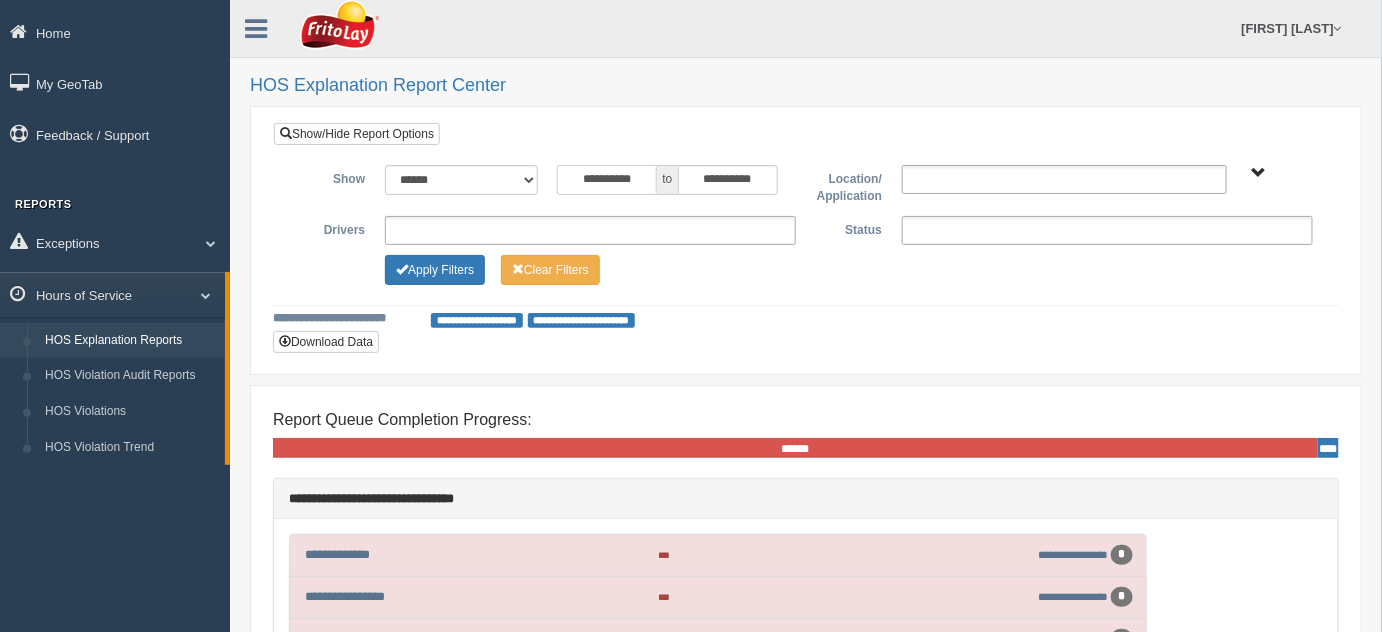 click on "**********" at bounding box center [607, 180] 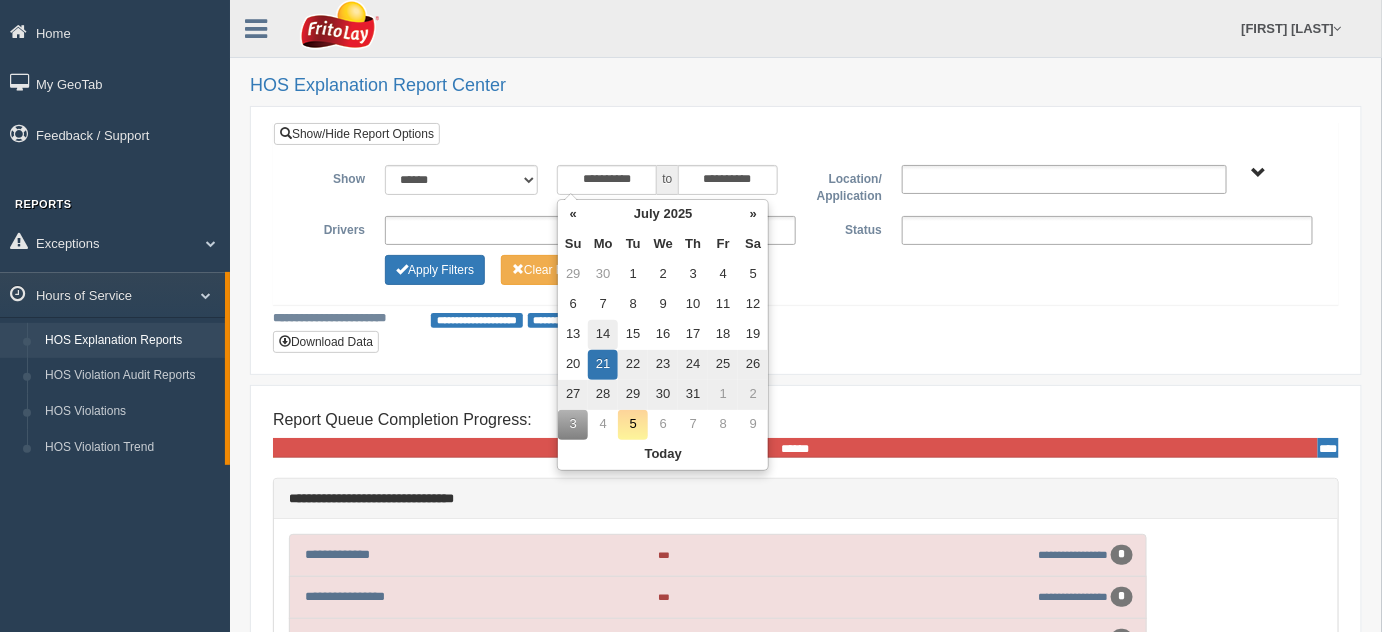 click on "14" at bounding box center (603, 335) 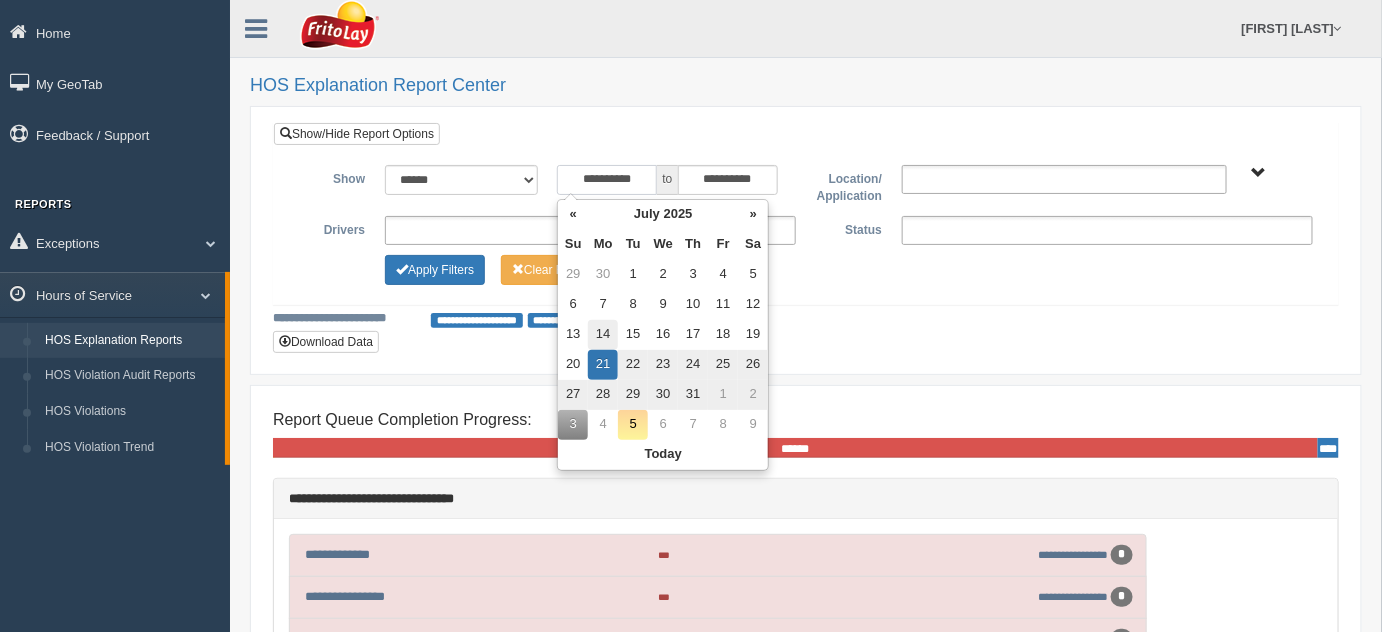 type on "**********" 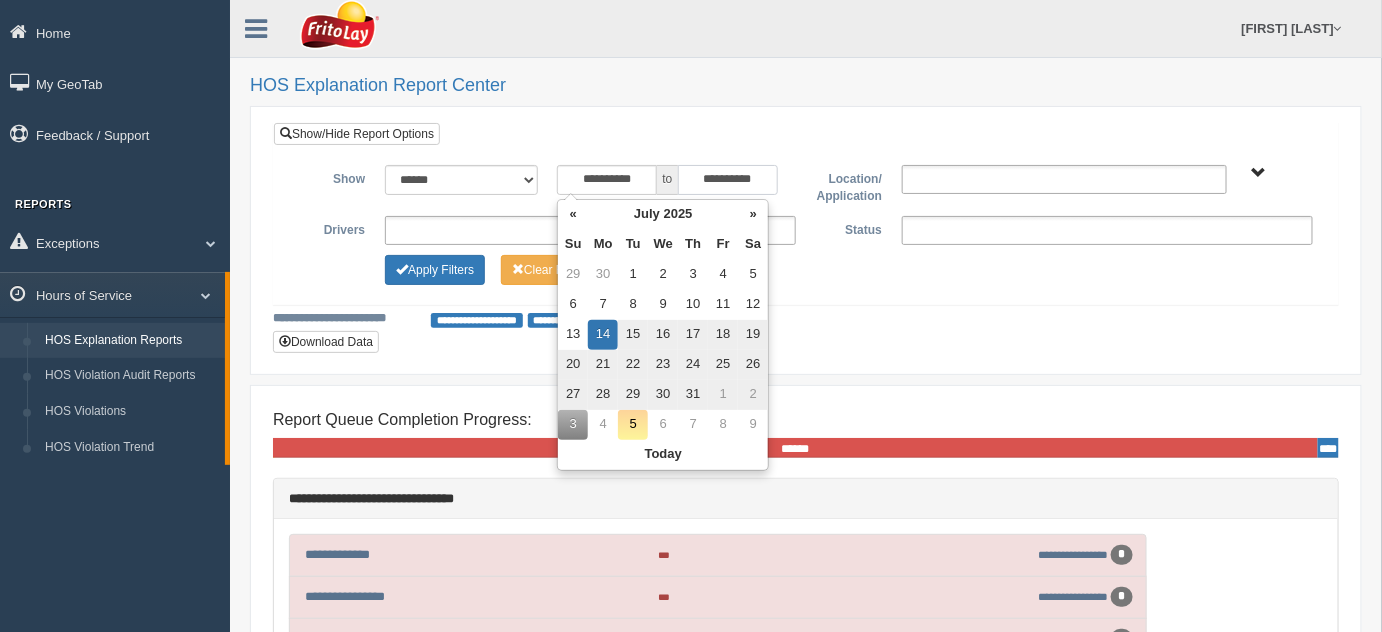 click on "**********" at bounding box center [728, 180] 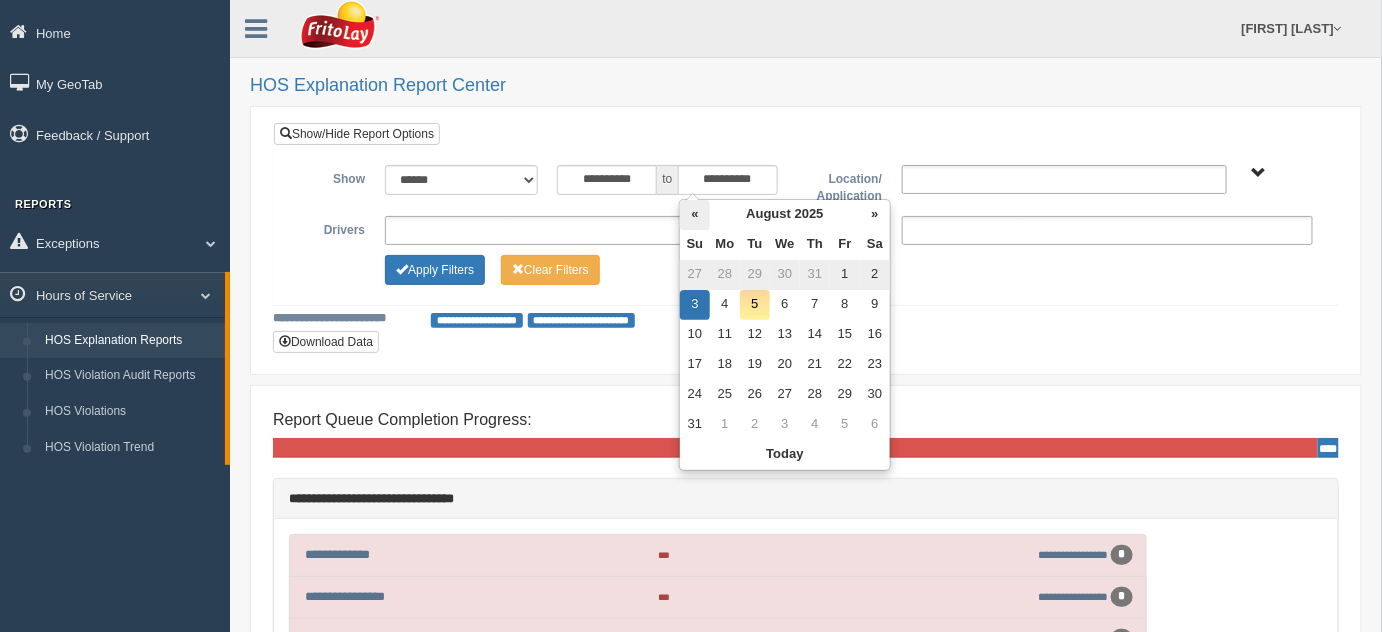 click on "«" at bounding box center (695, 215) 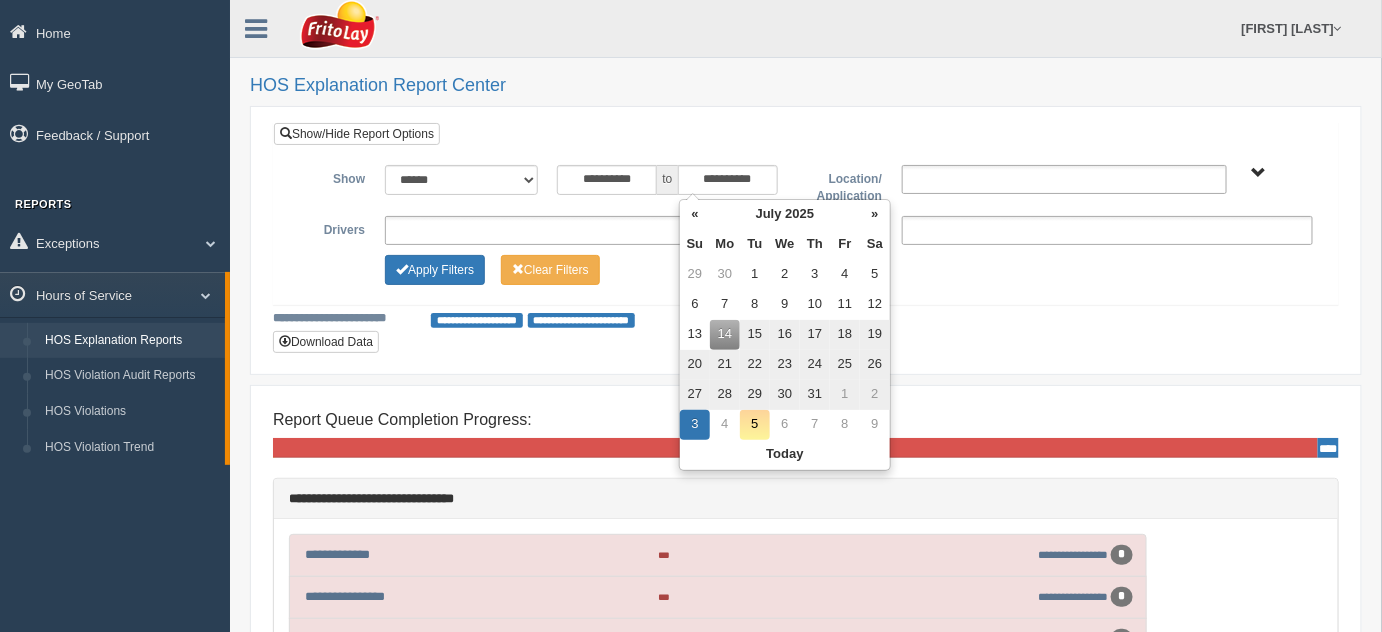 click on "24" at bounding box center (815, 365) 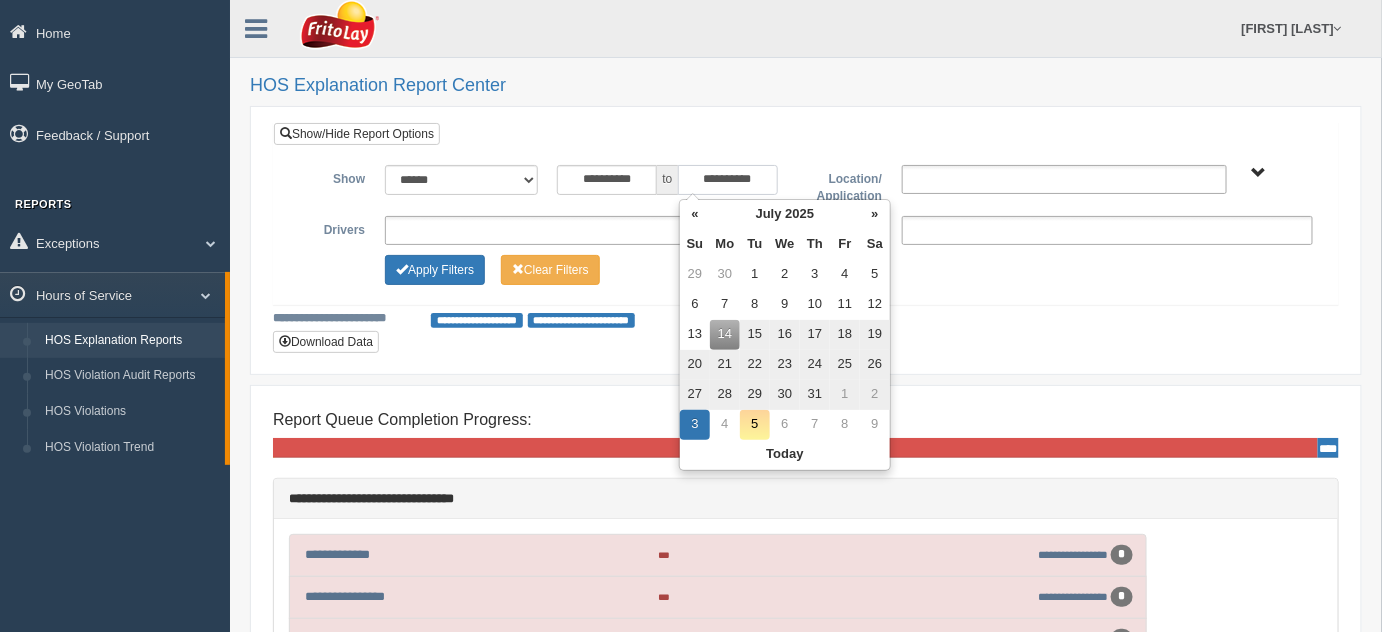 type on "**********" 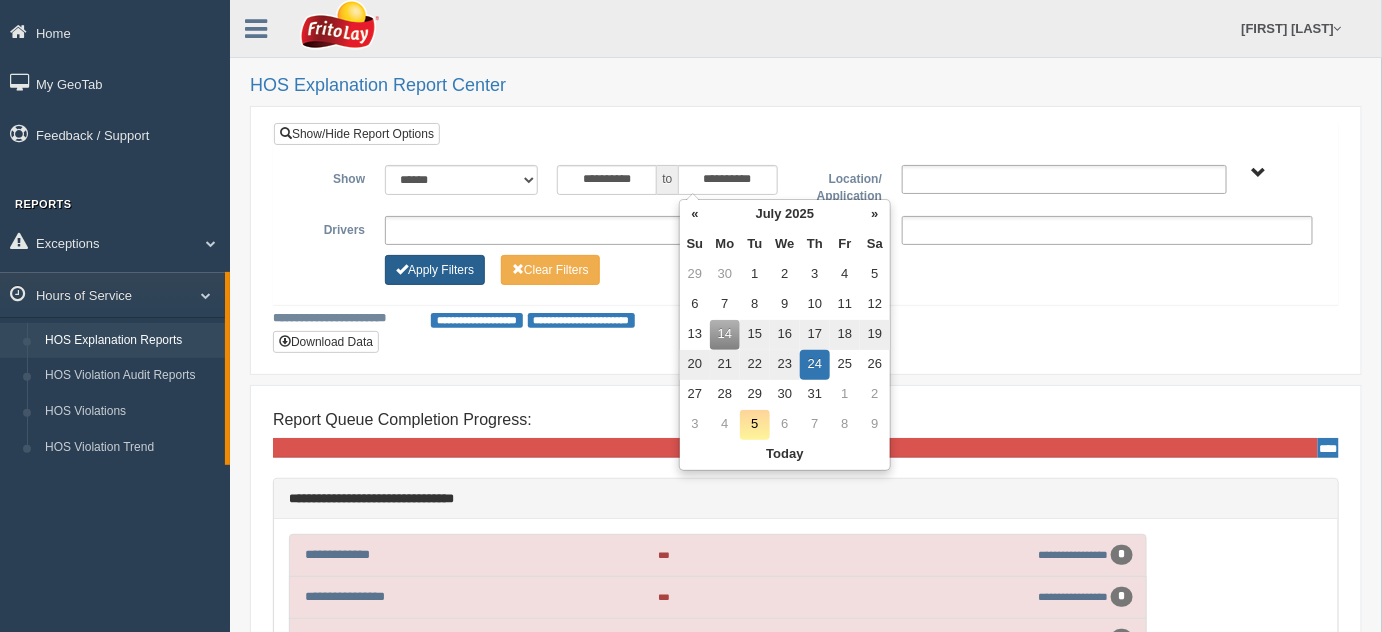 click on "Apply Filters" at bounding box center [435, 270] 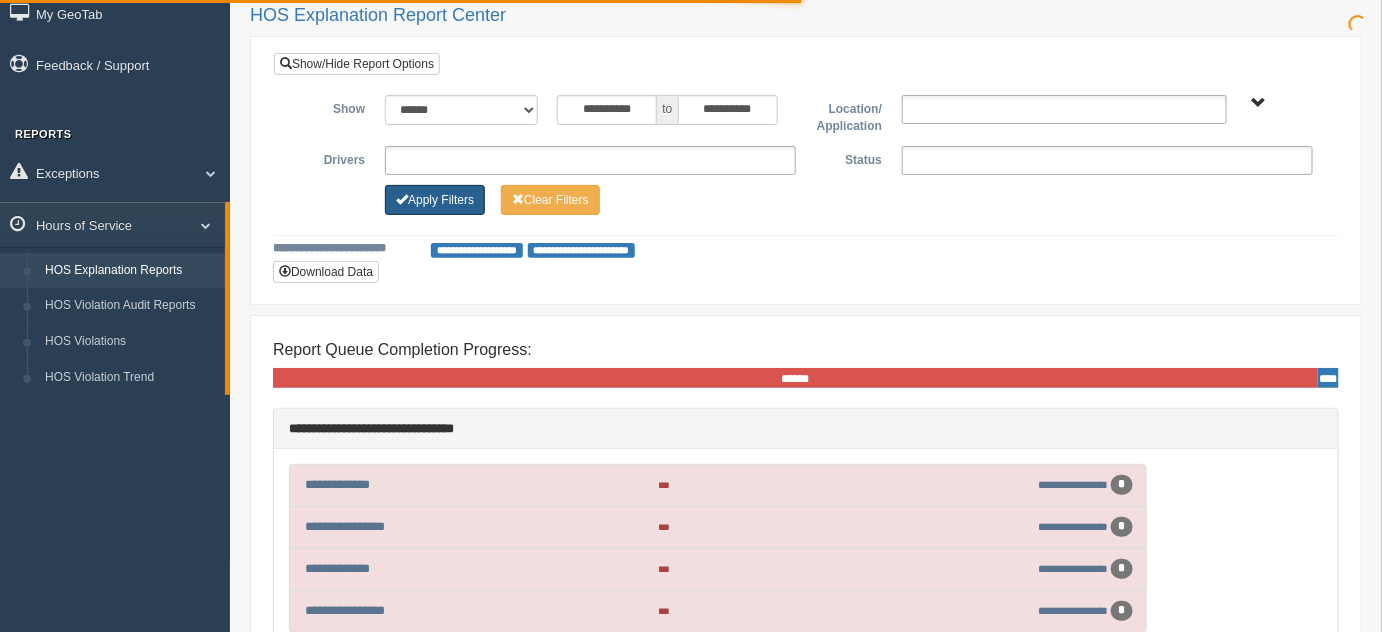 scroll, scrollTop: 454, scrollLeft: 0, axis: vertical 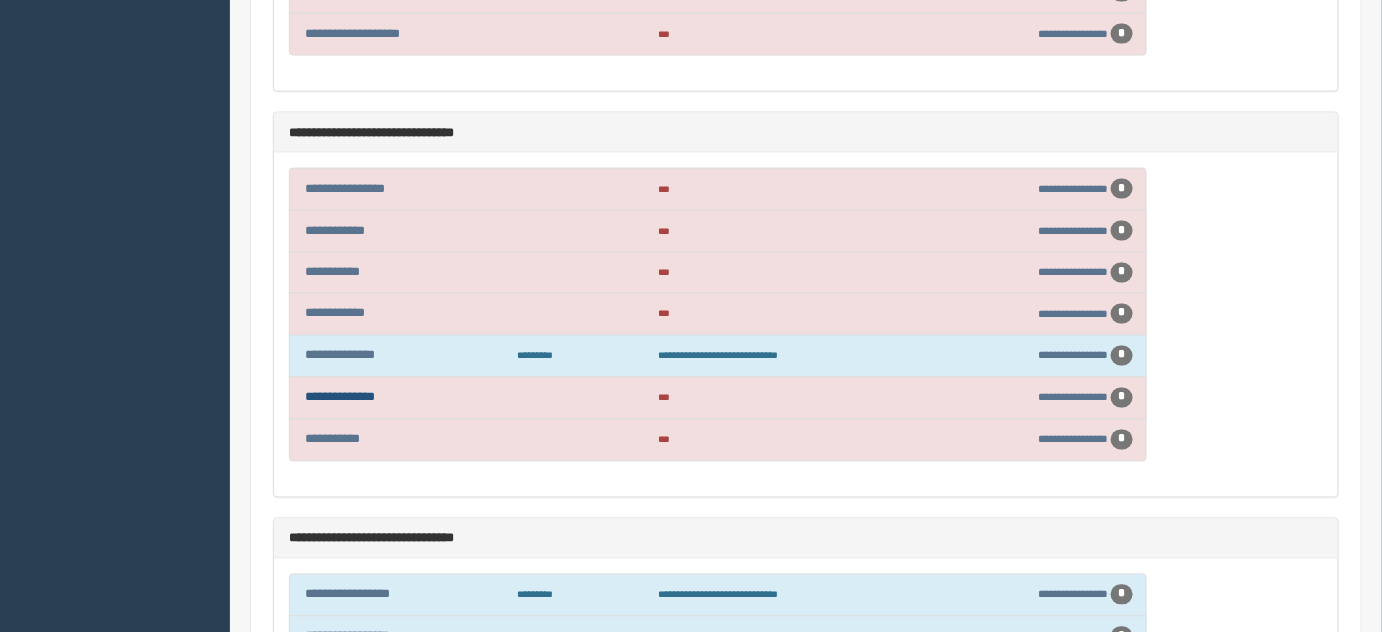 click on "**********" at bounding box center [340, 397] 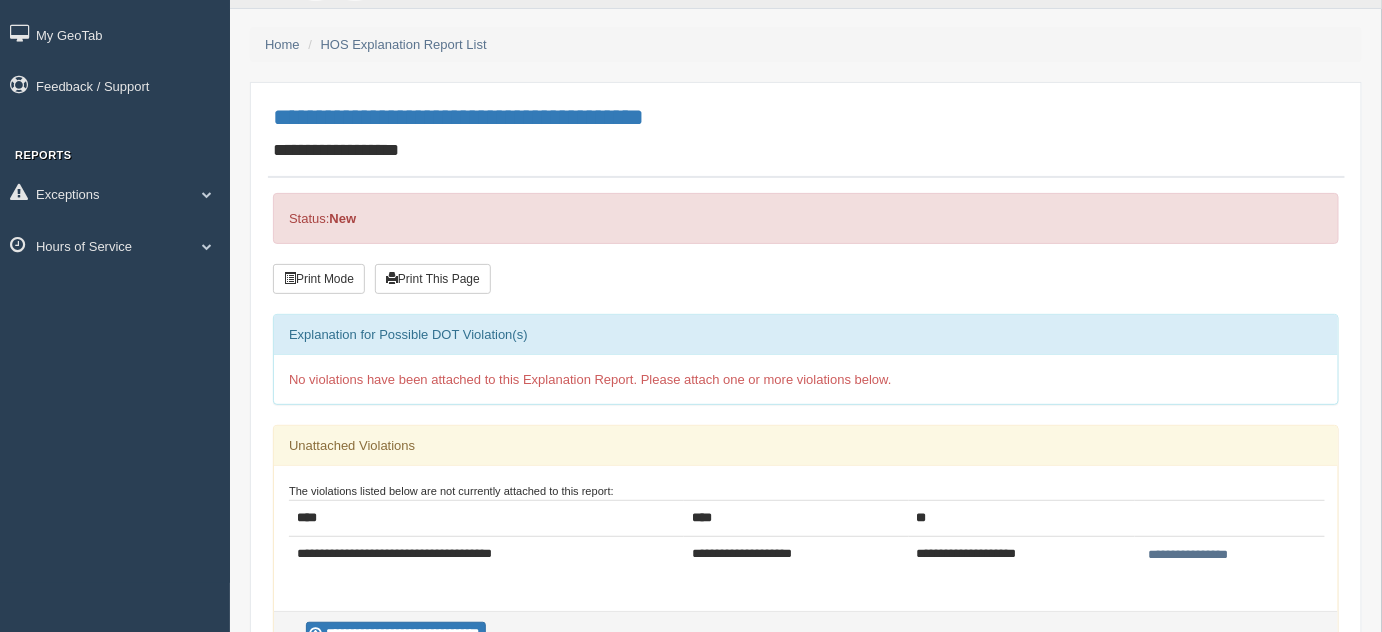 scroll, scrollTop: 90, scrollLeft: 0, axis: vertical 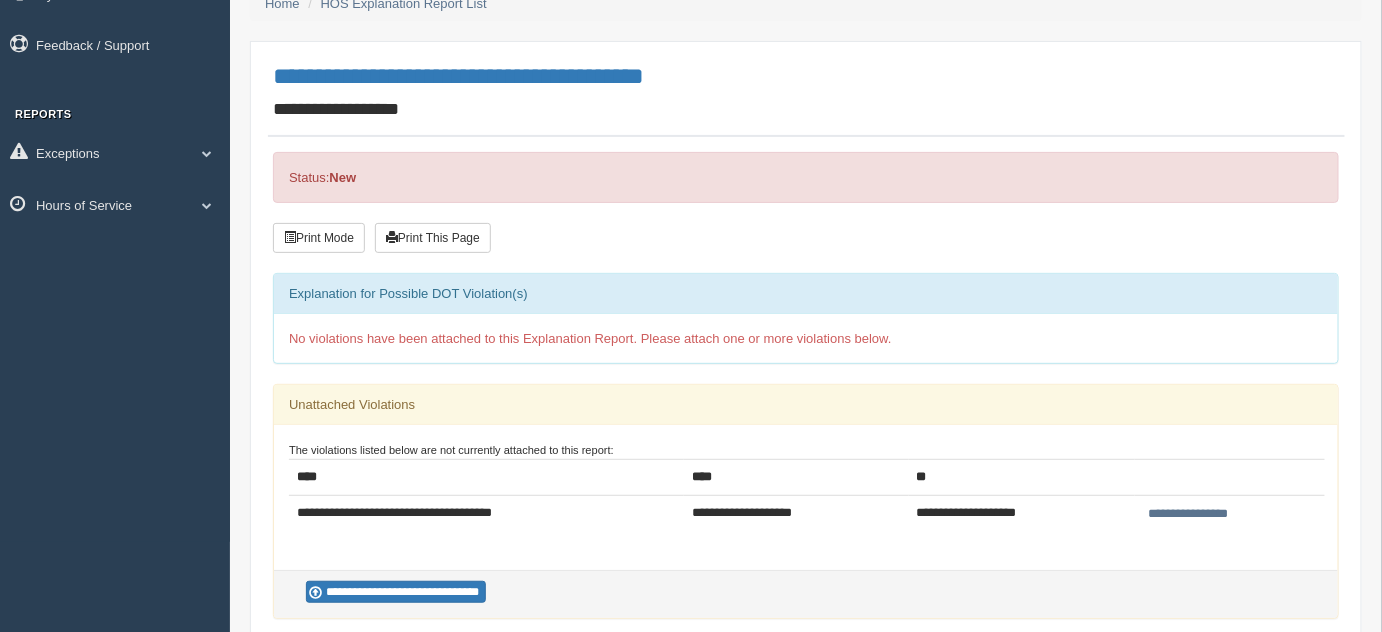 click on "**********" at bounding box center (1189, 514) 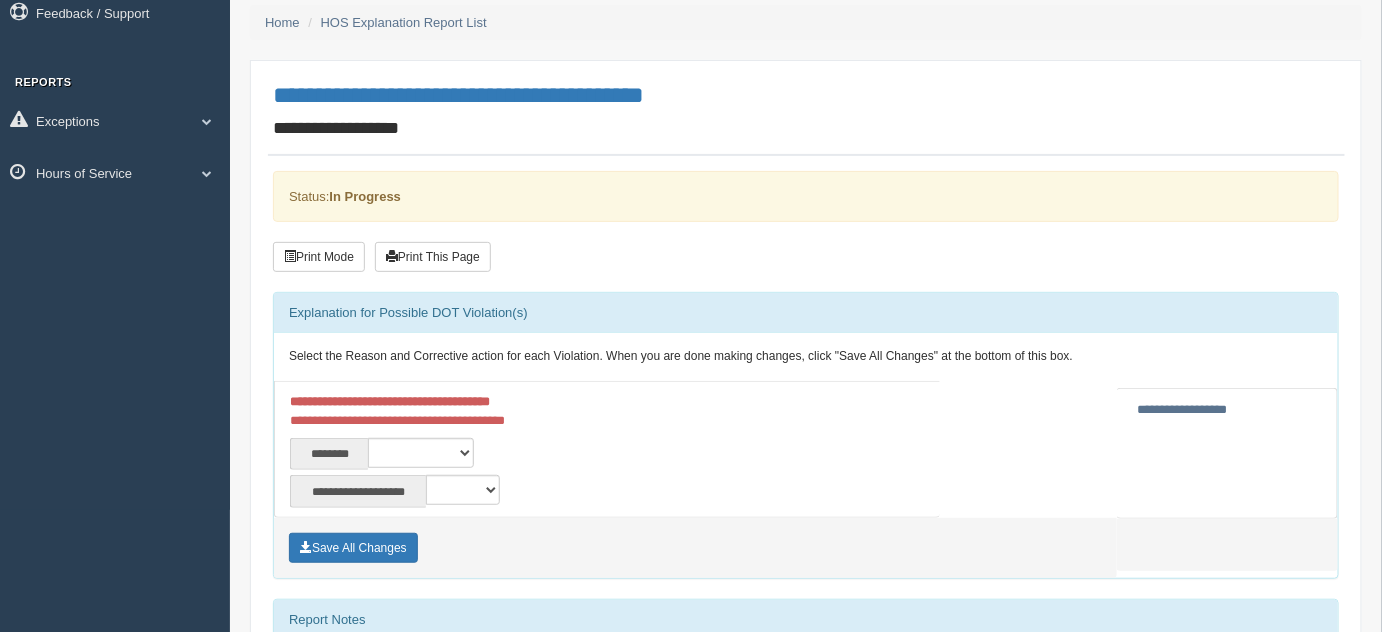 scroll, scrollTop: 181, scrollLeft: 0, axis: vertical 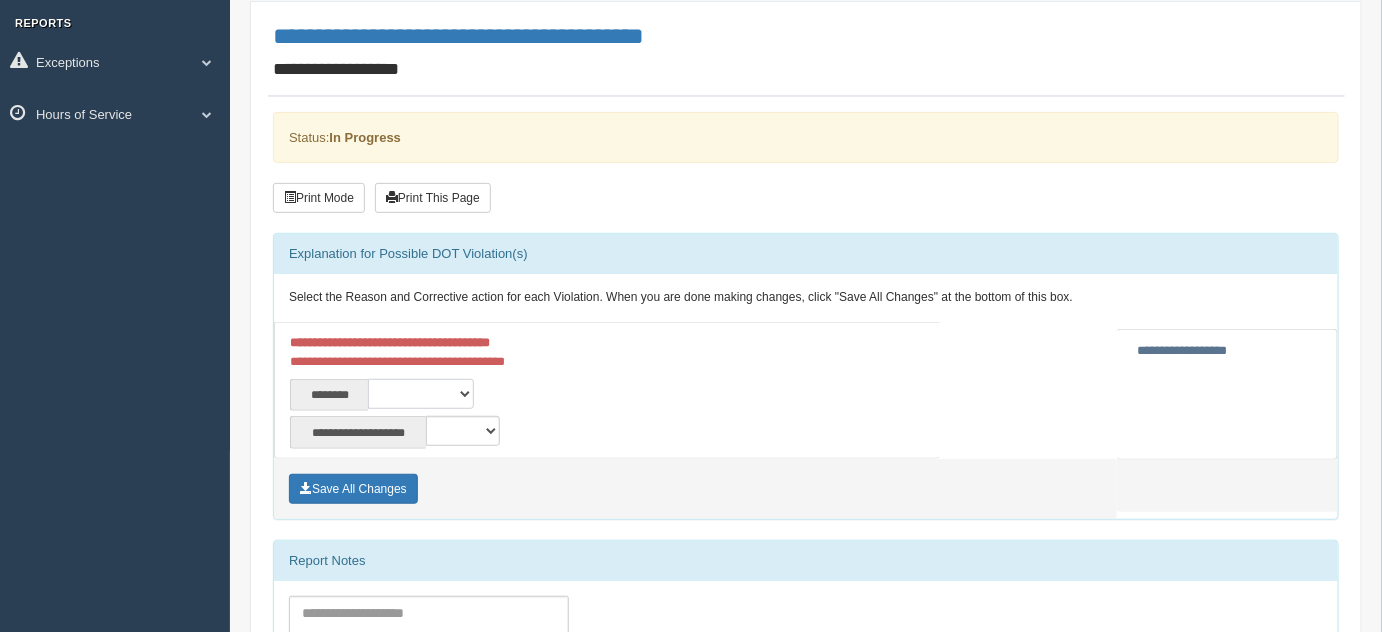 click on "**********" at bounding box center (421, 394) 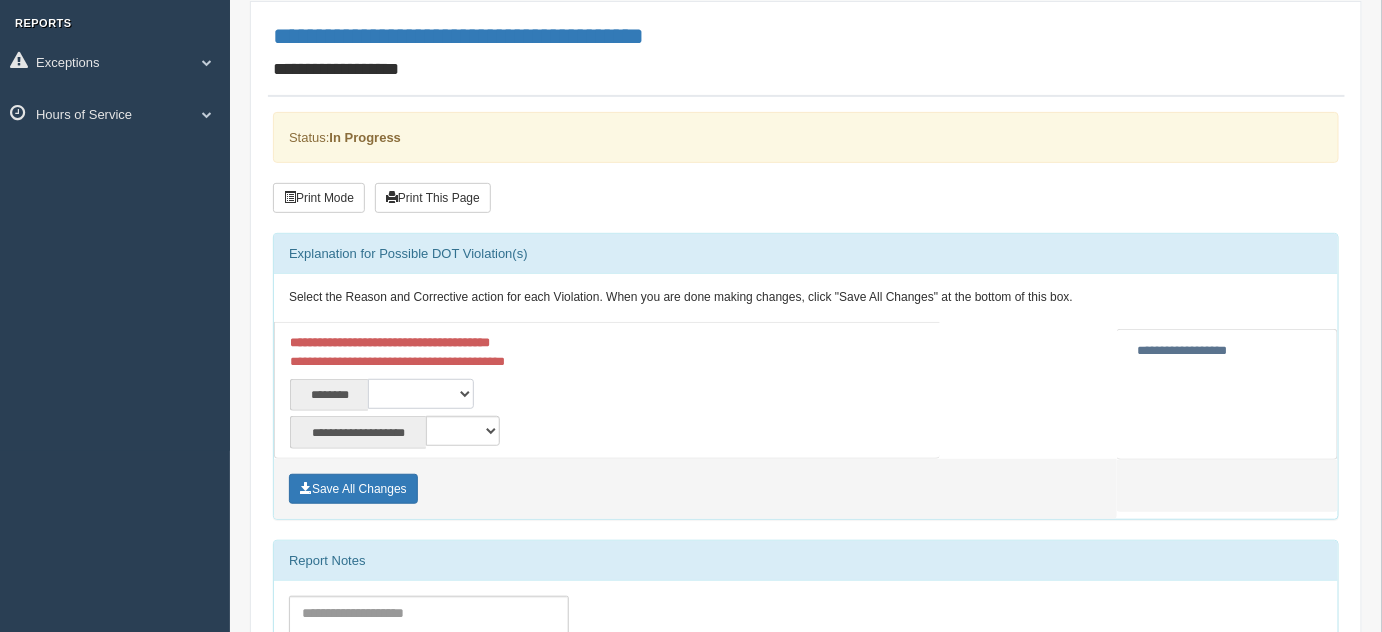 select on "****" 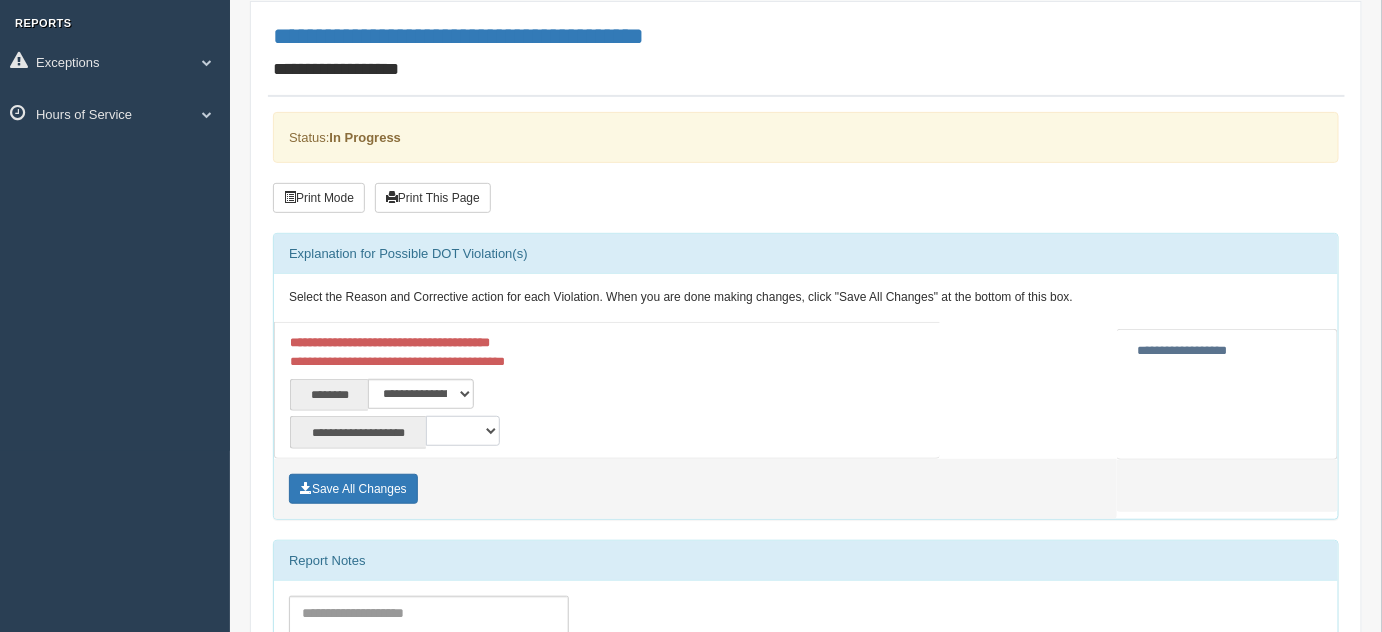 click on "**********" at bounding box center [463, 431] 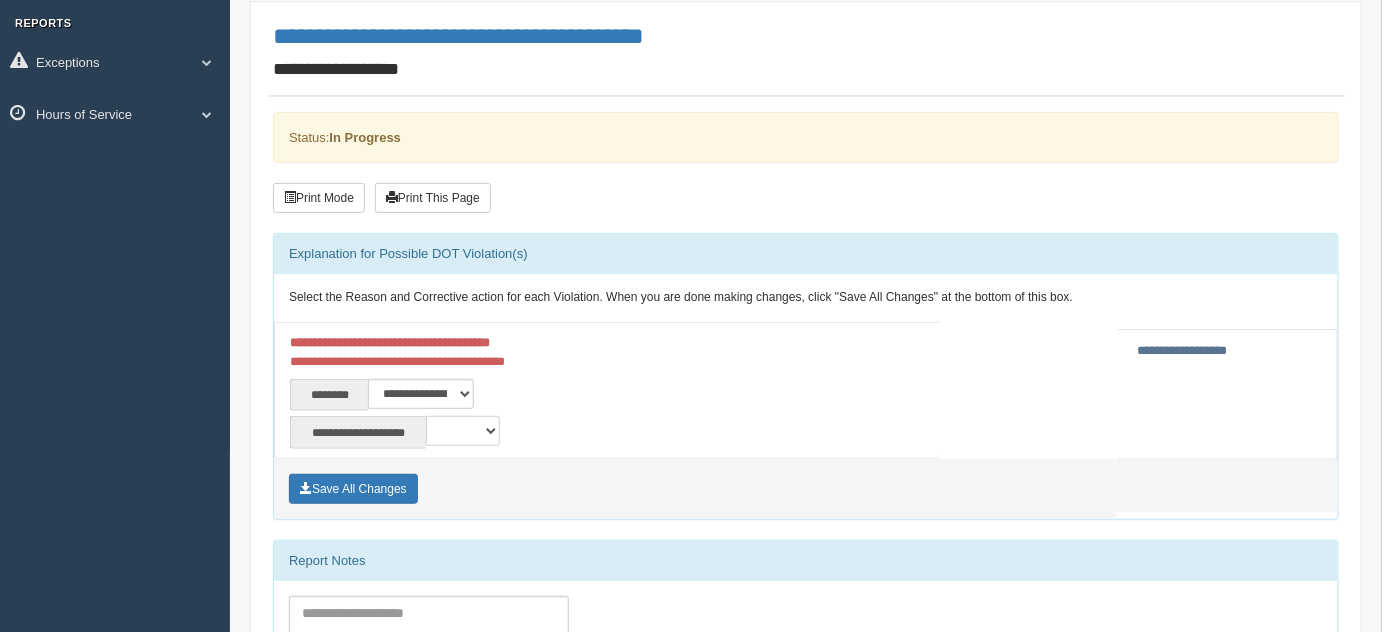 select on "**" 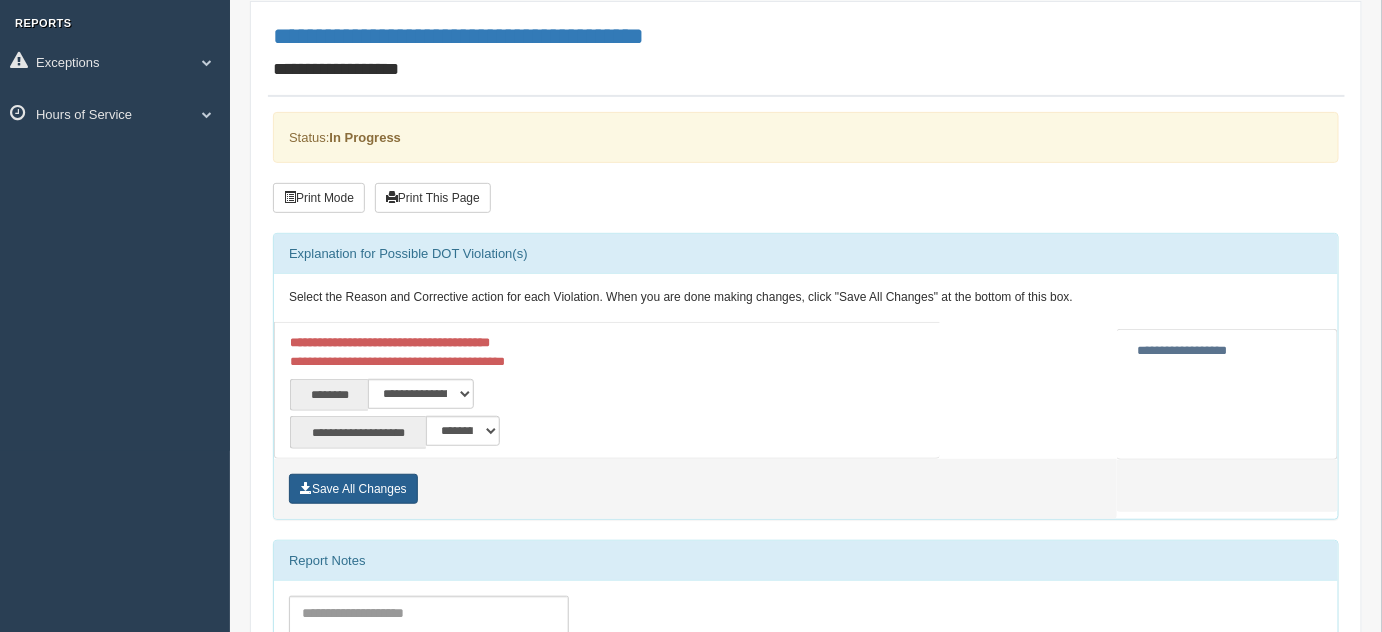 click on "Save All Changes" at bounding box center (353, 489) 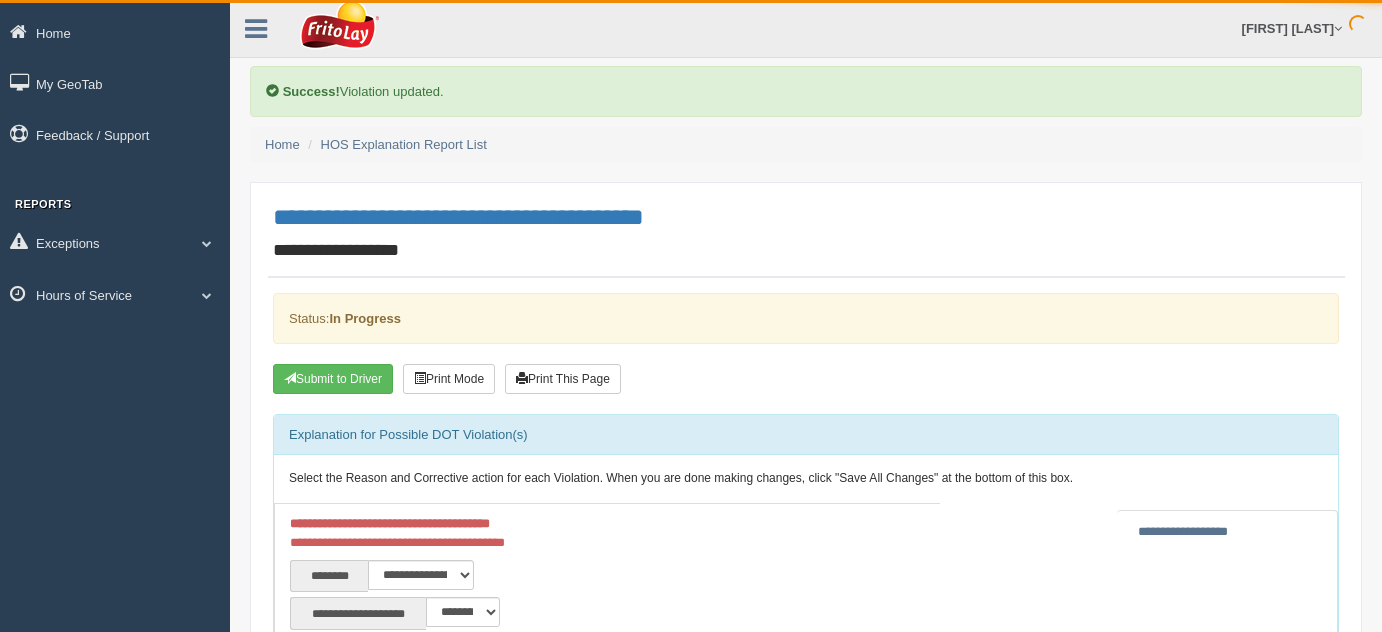 scroll, scrollTop: 0, scrollLeft: 0, axis: both 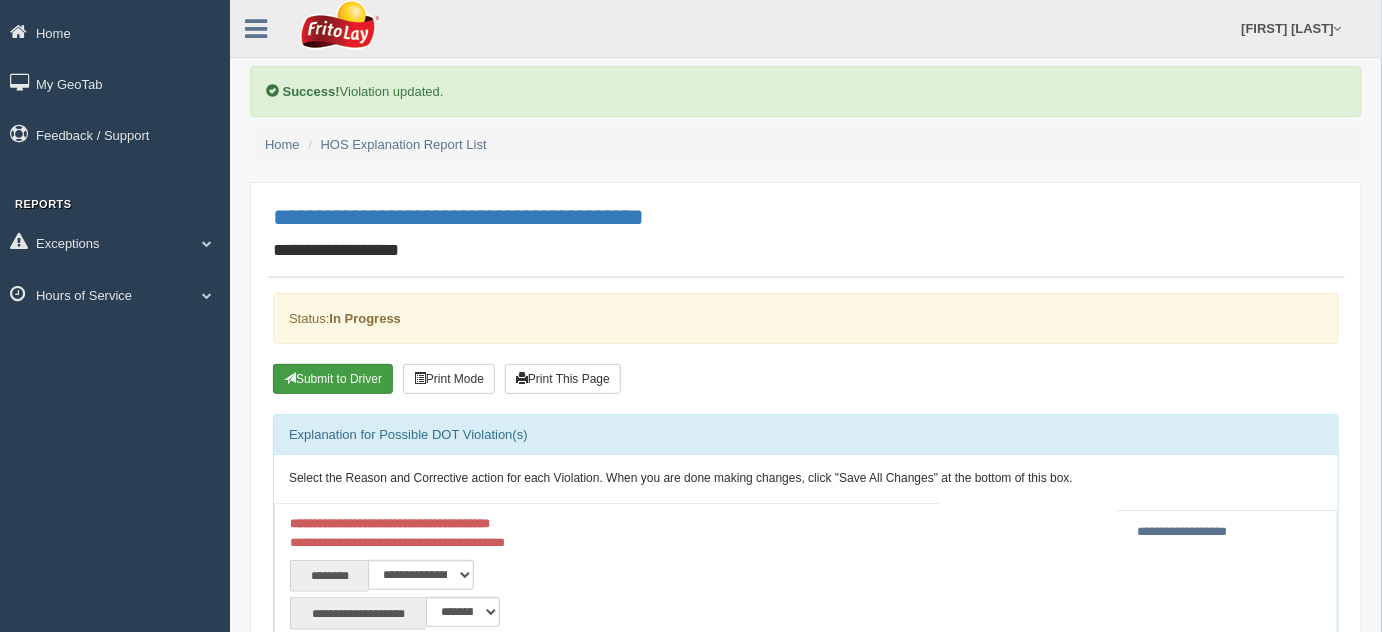 click on "Submit to Driver" at bounding box center [333, 379] 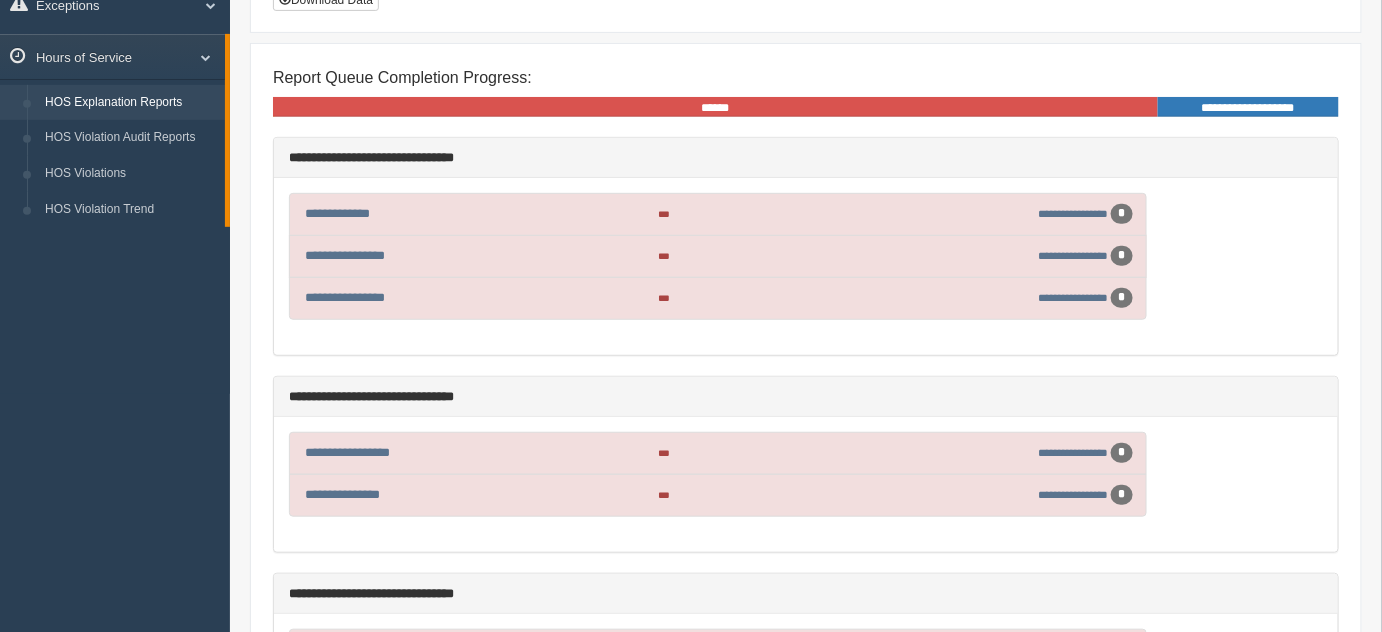 scroll, scrollTop: 0, scrollLeft: 0, axis: both 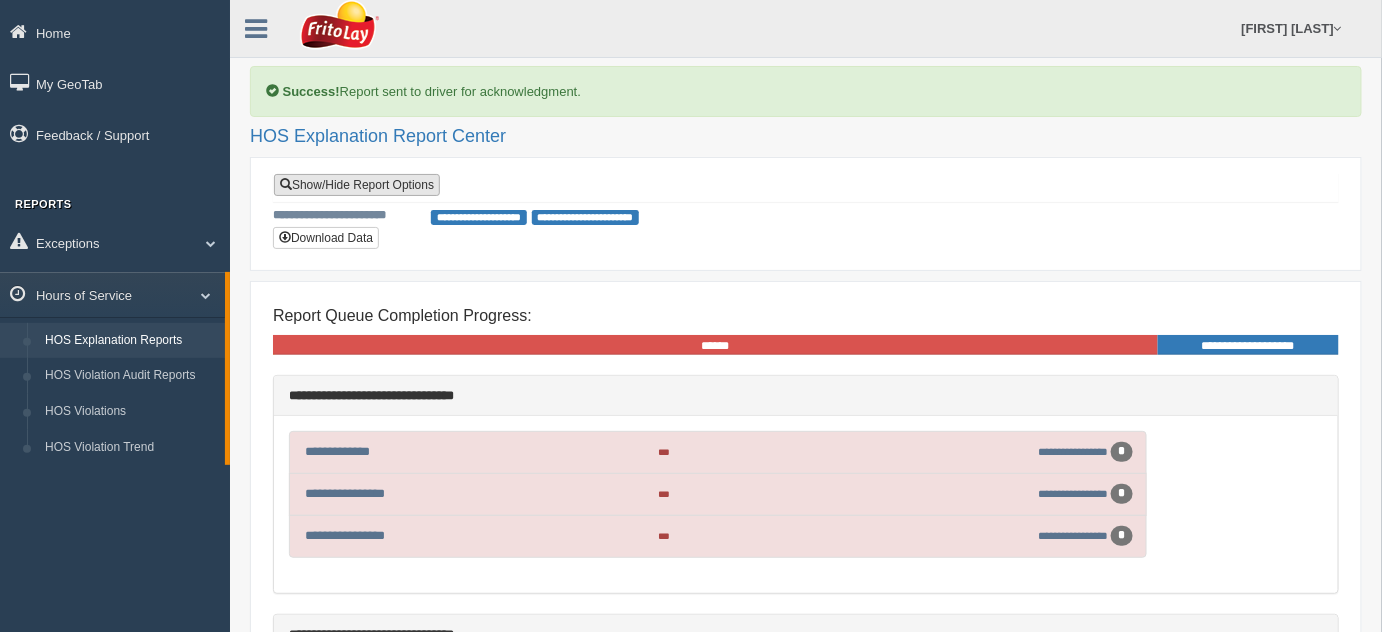 click on "Show/Hide Report Options" at bounding box center [357, 185] 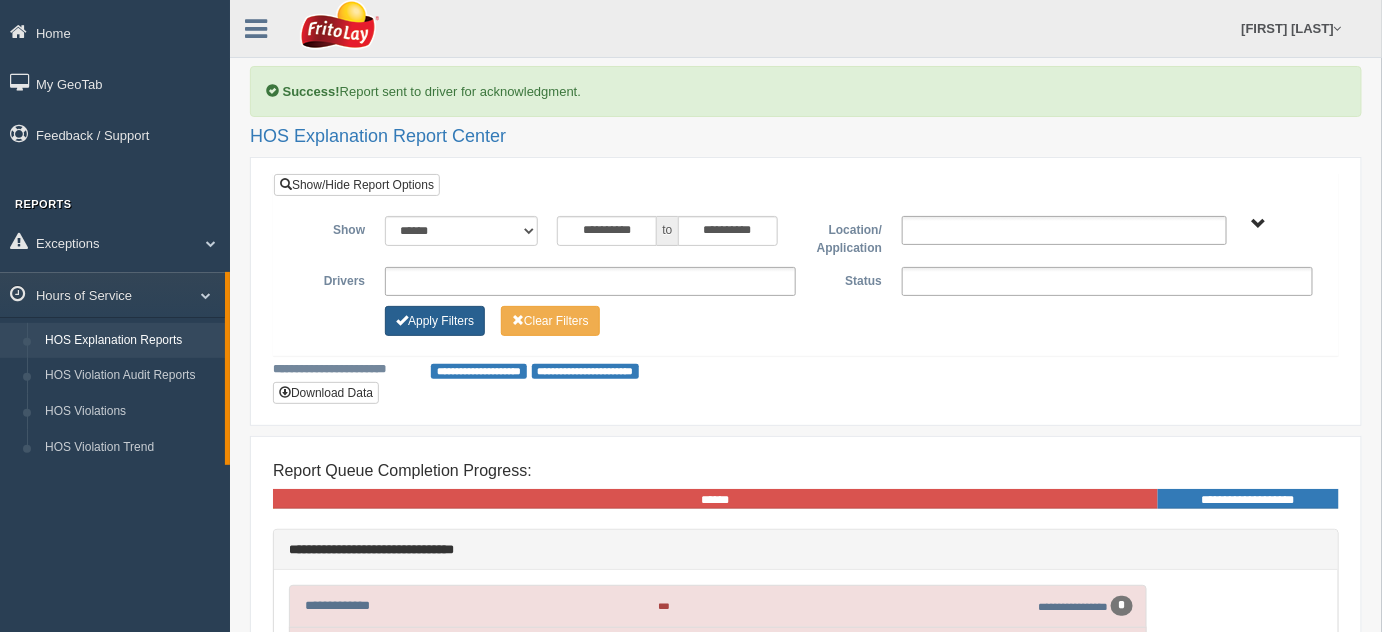 click on "Apply Filters" at bounding box center (435, 321) 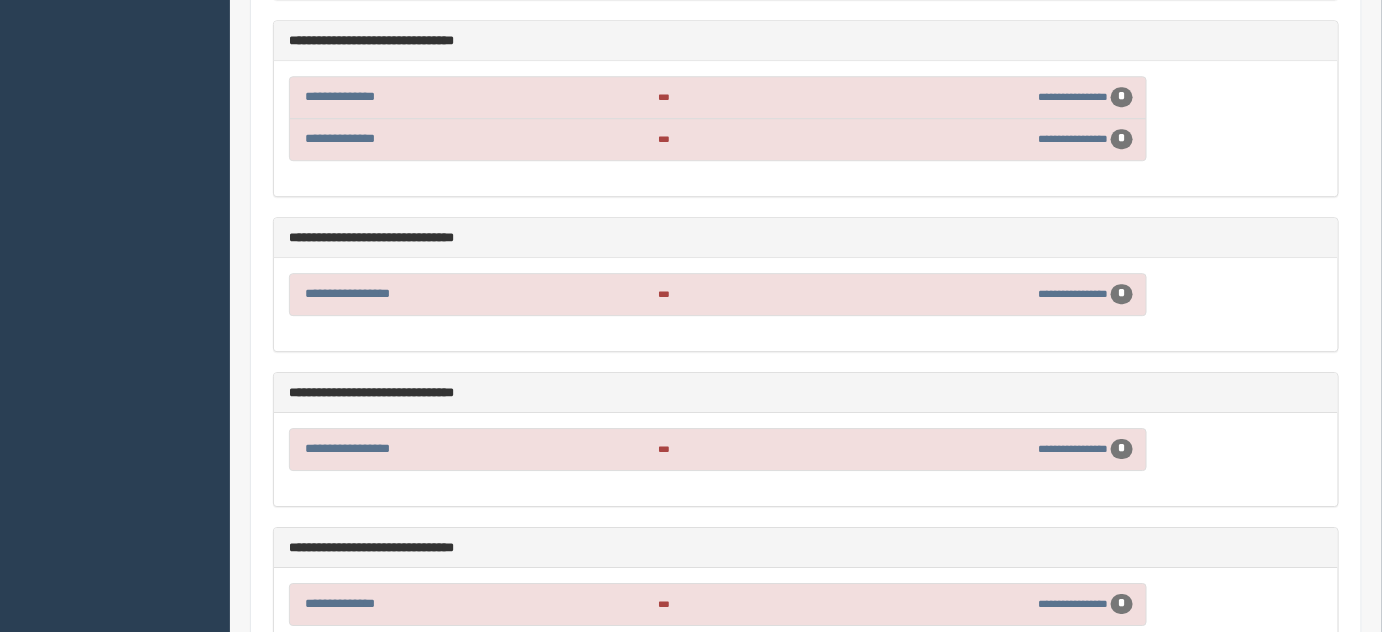 scroll, scrollTop: 1909, scrollLeft: 0, axis: vertical 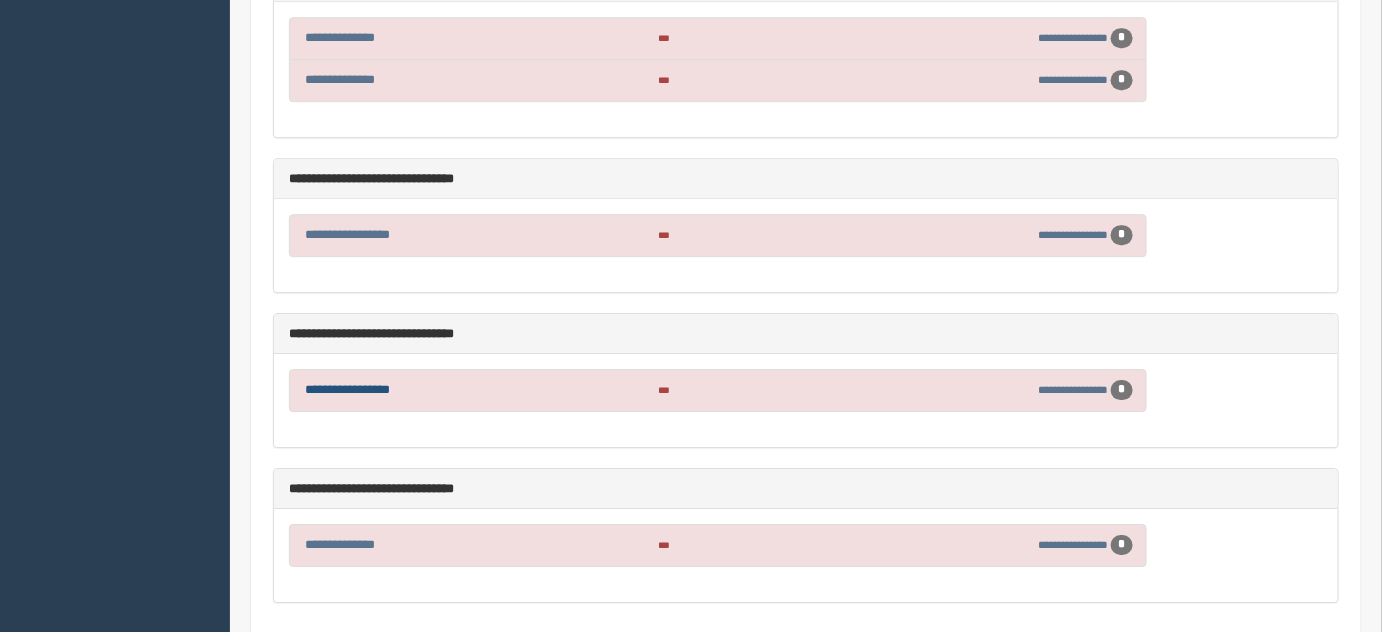 click on "**********" at bounding box center (347, 389) 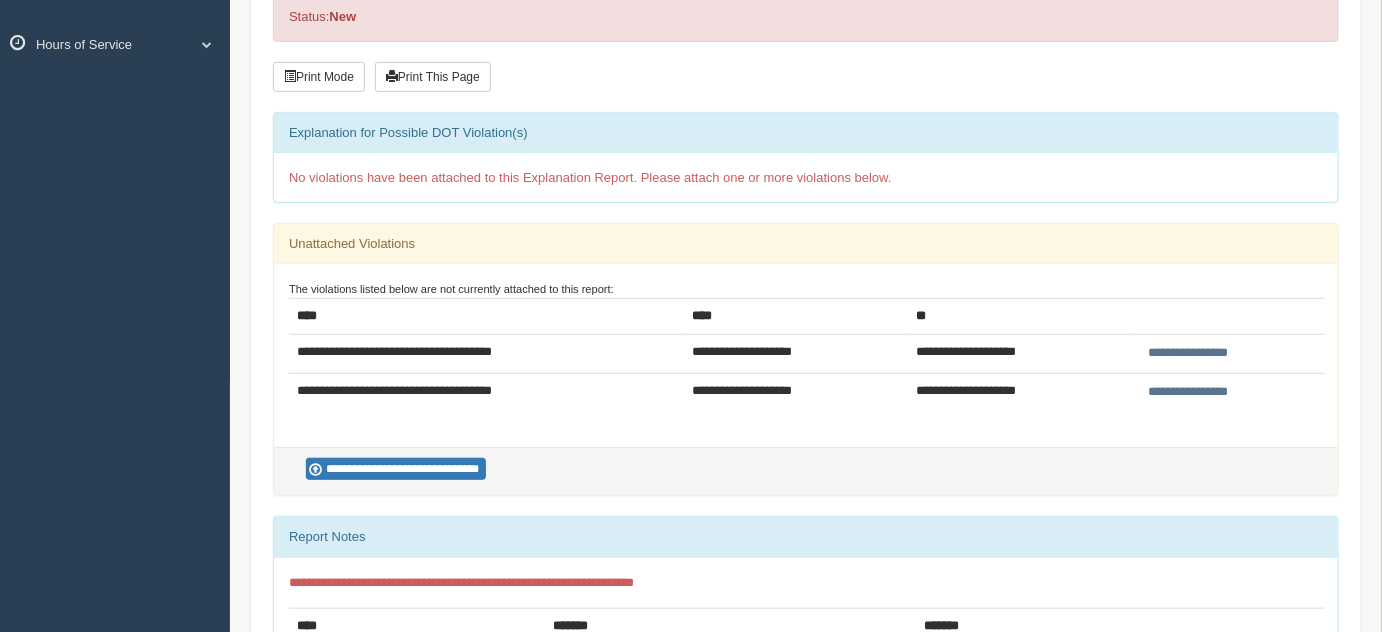 scroll, scrollTop: 272, scrollLeft: 0, axis: vertical 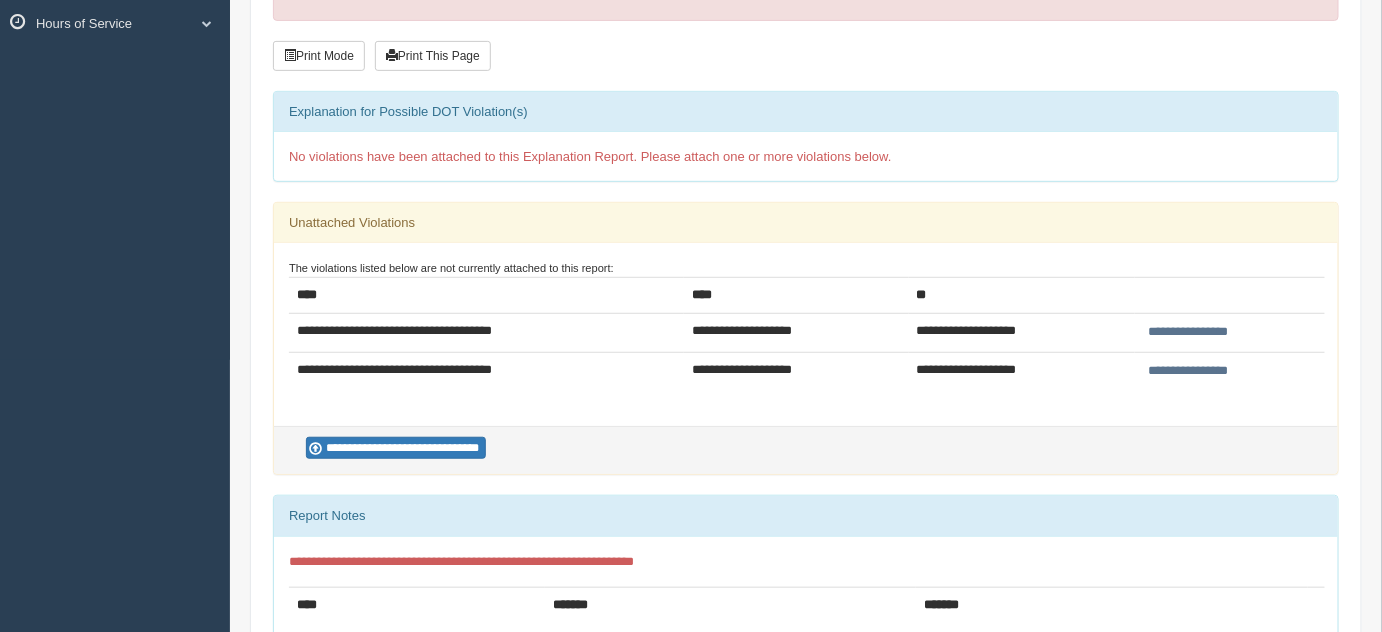 click on "**********" at bounding box center (1189, 332) 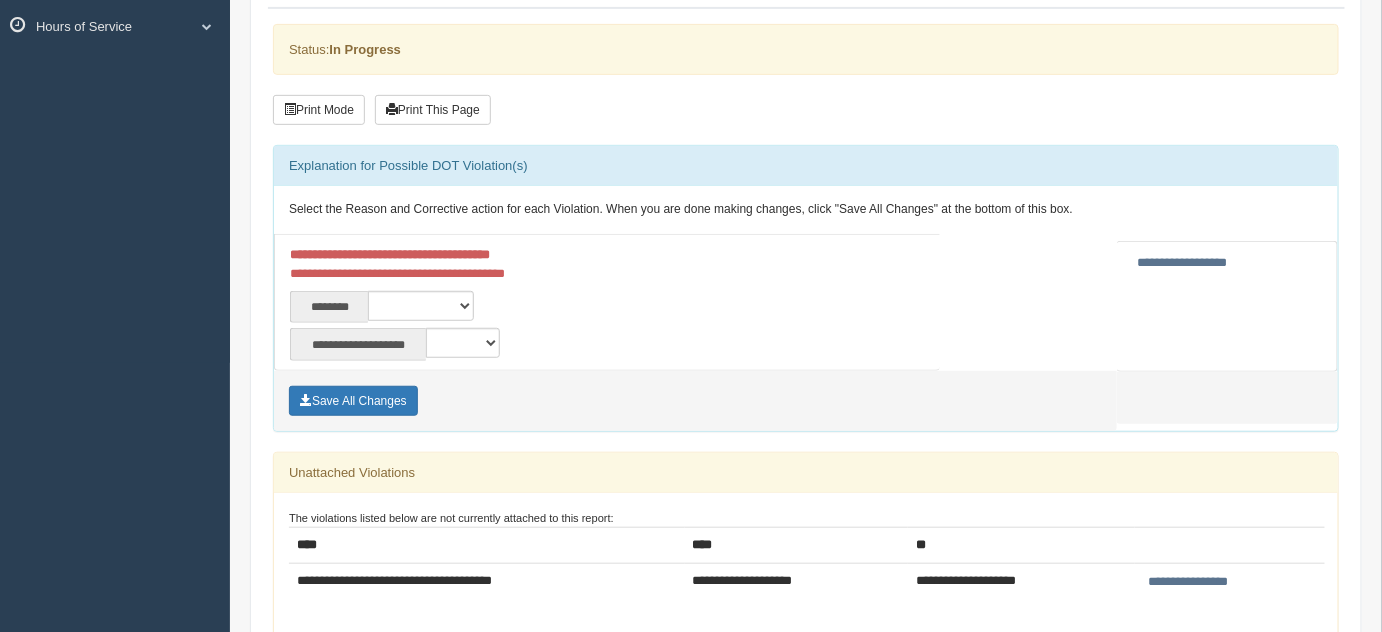scroll, scrollTop: 272, scrollLeft: 0, axis: vertical 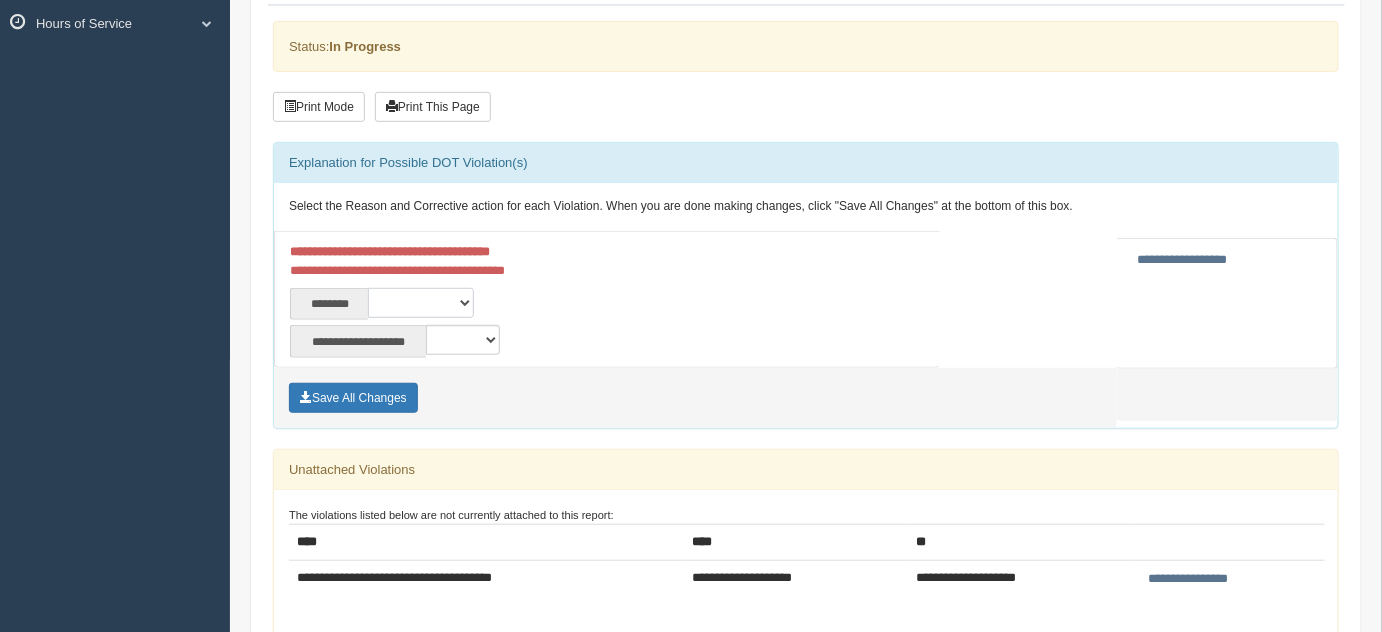 click on "**********" at bounding box center [421, 303] 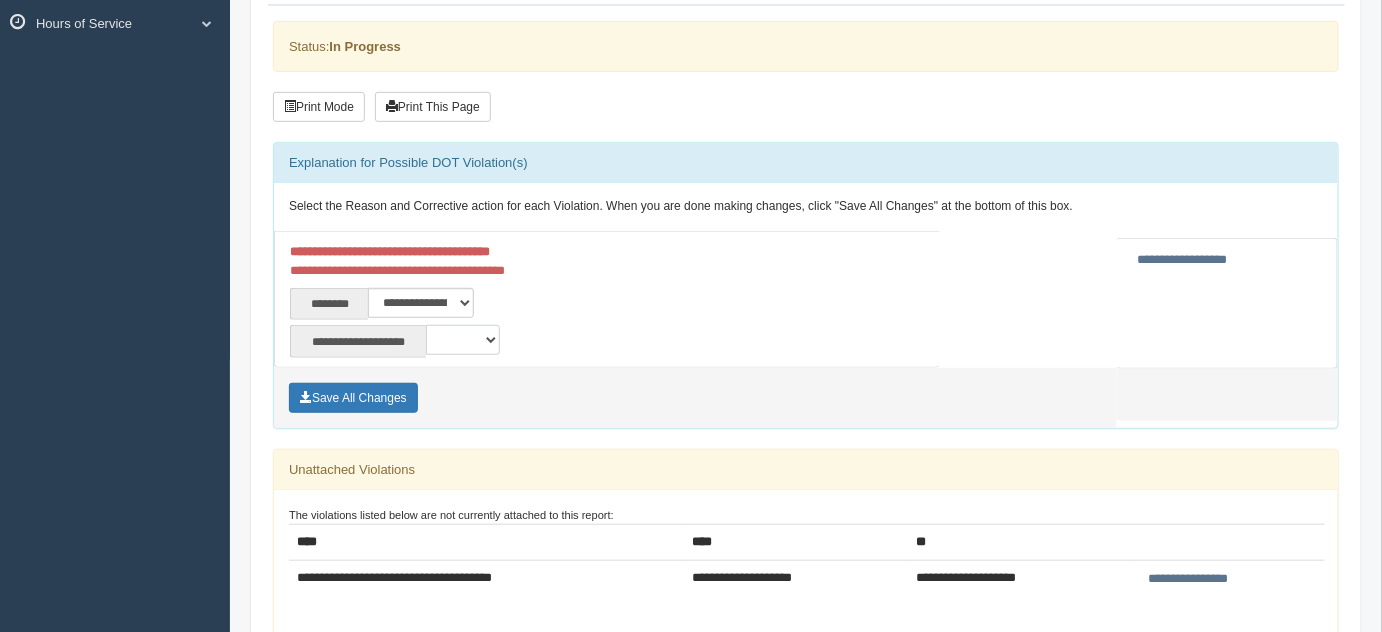 click on "**********" at bounding box center [463, 340] 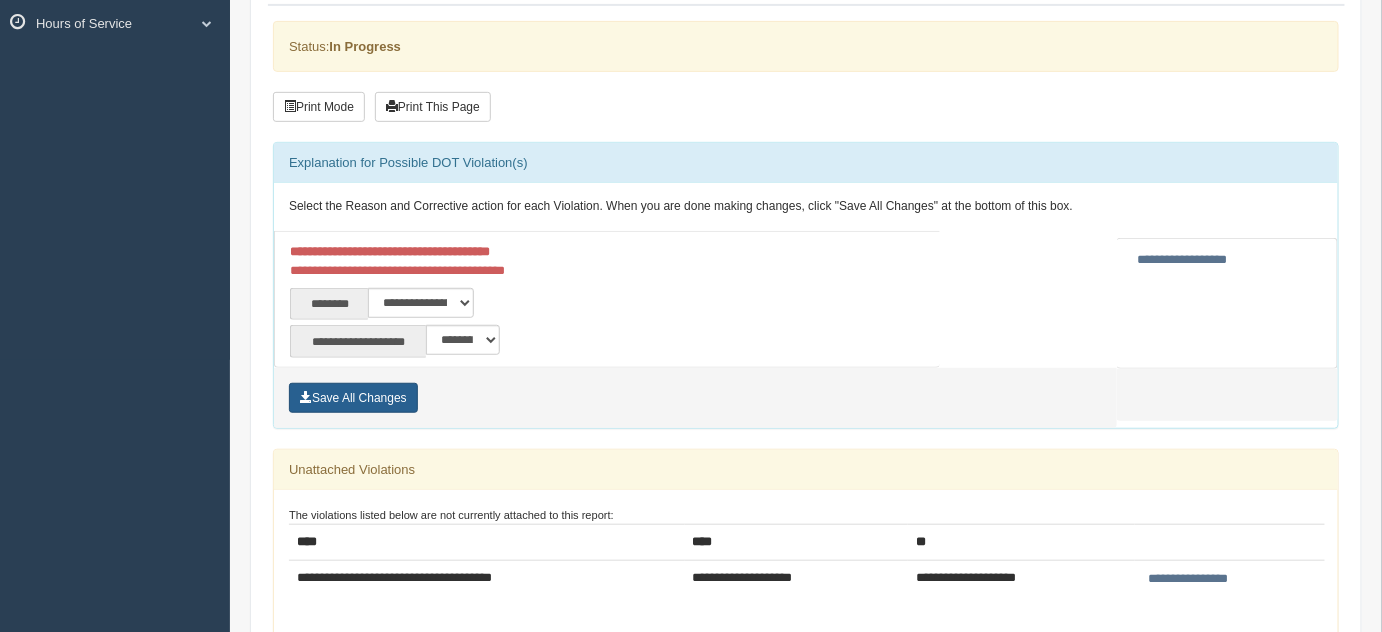 click on "Save All Changes" at bounding box center [353, 398] 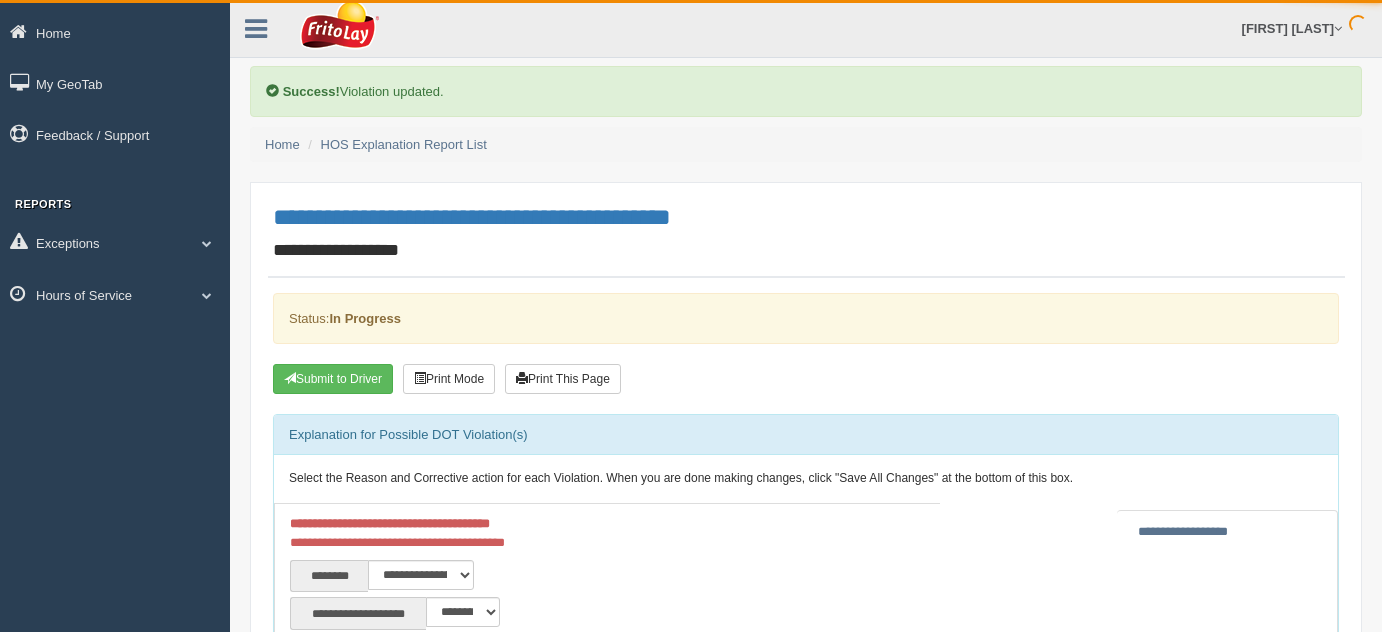 scroll, scrollTop: 0, scrollLeft: 0, axis: both 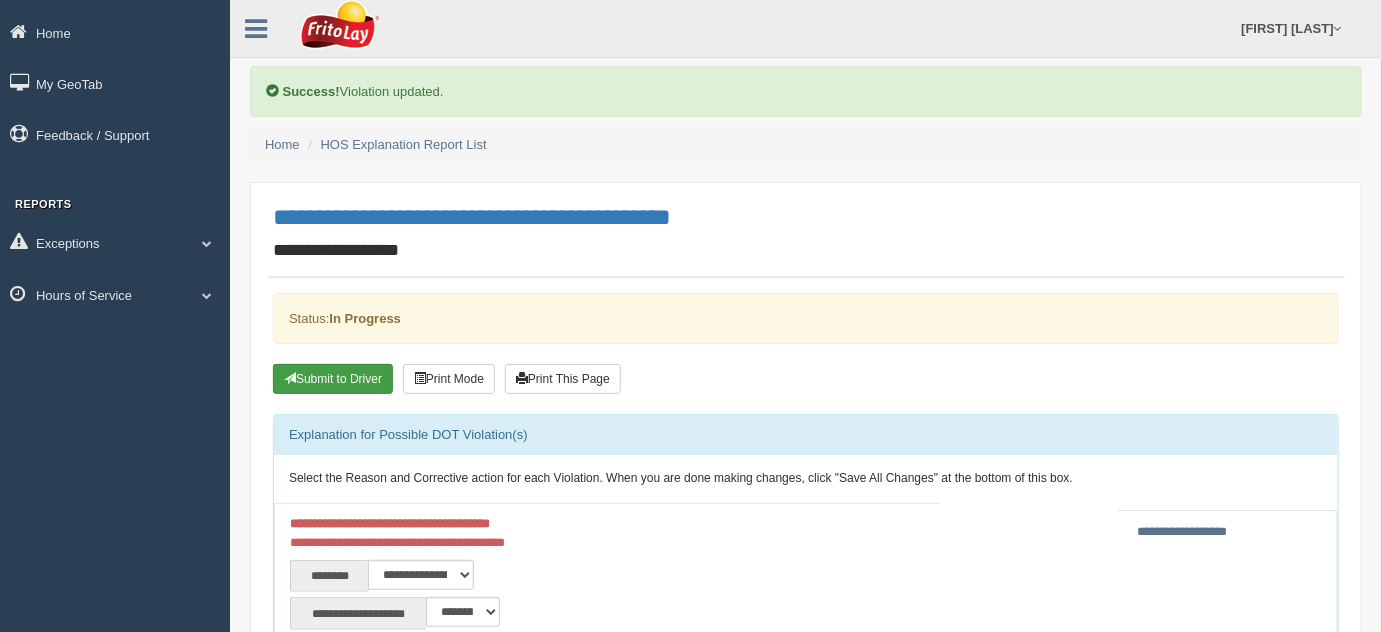 click on "Submit to Driver" at bounding box center [333, 379] 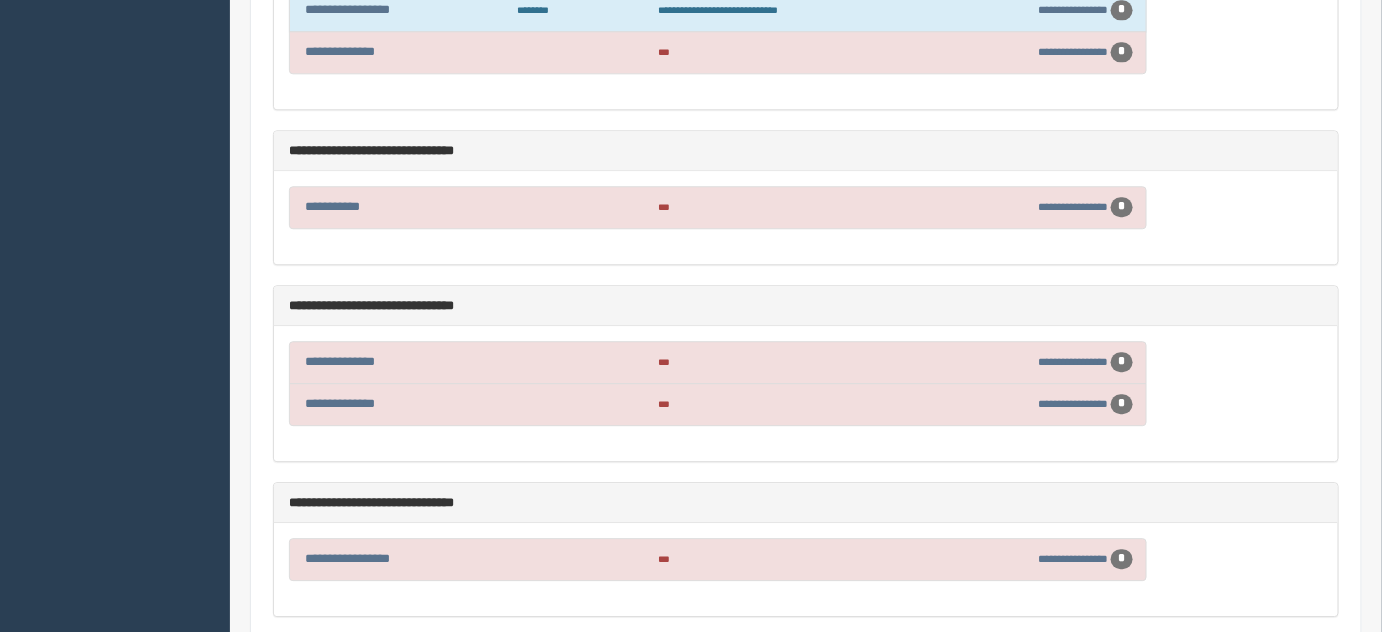 scroll, scrollTop: 2055, scrollLeft: 0, axis: vertical 